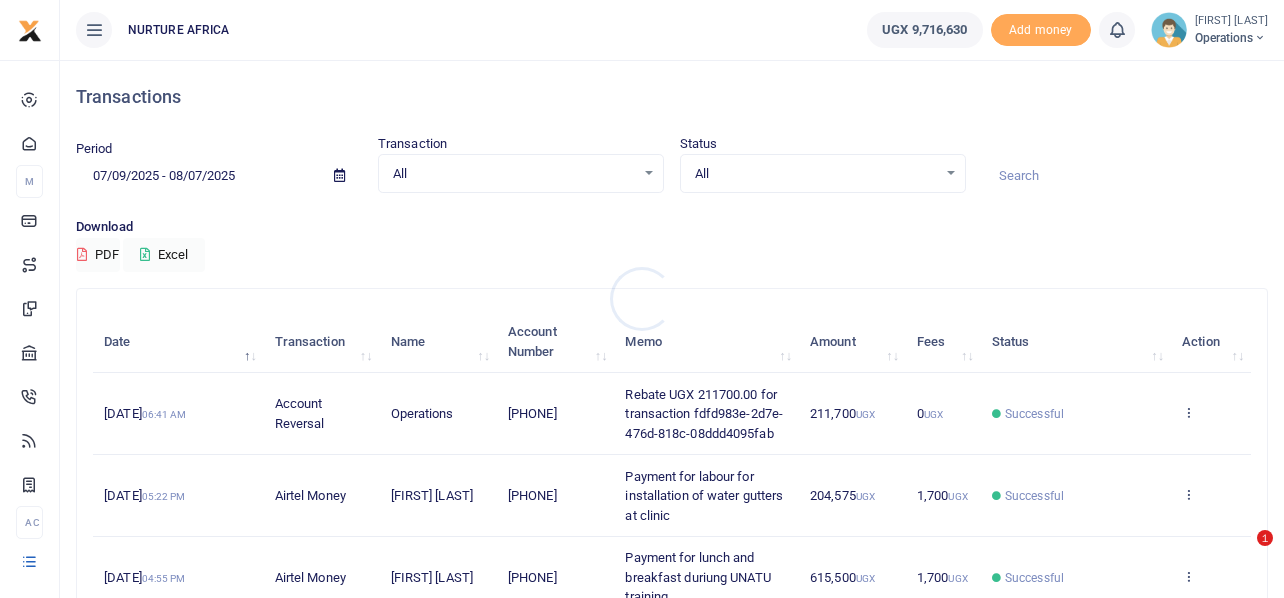 scroll, scrollTop: 0, scrollLeft: 0, axis: both 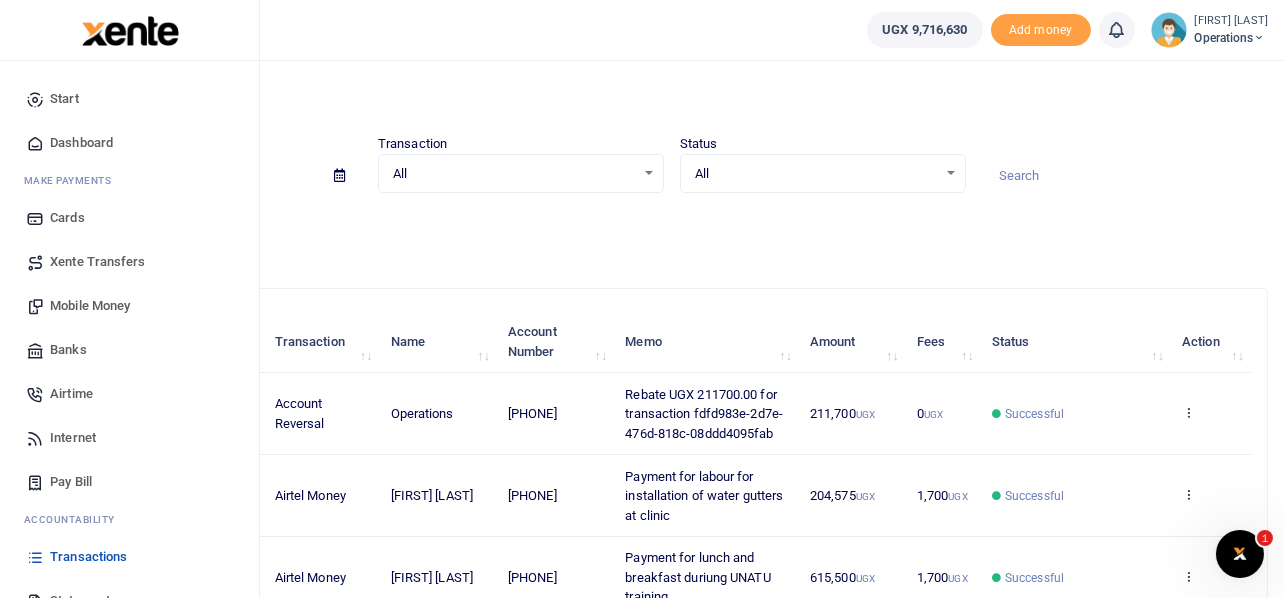 click on "Mobile Money" at bounding box center (90, 306) 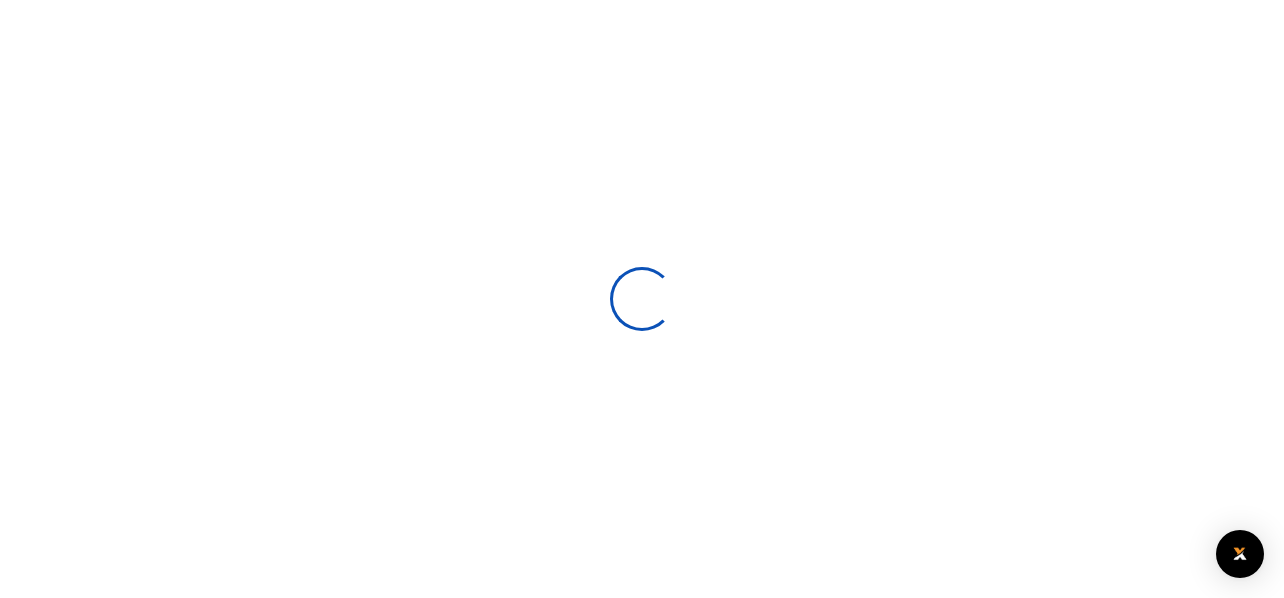 scroll, scrollTop: 0, scrollLeft: 0, axis: both 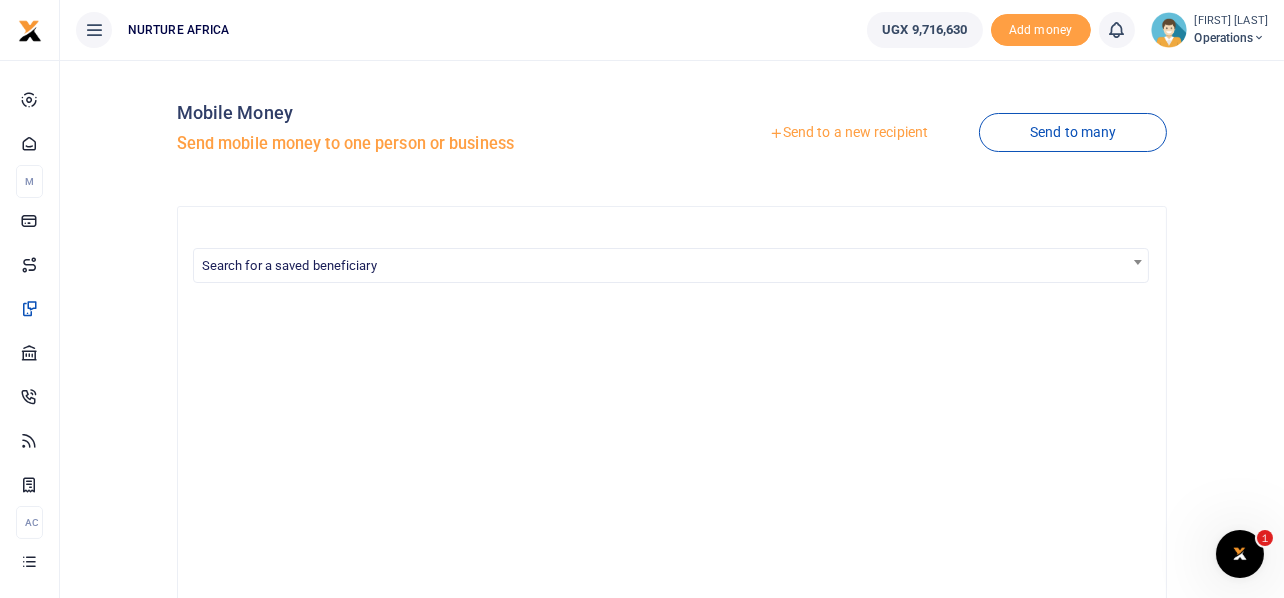 click on "Send to a new recipient" at bounding box center [848, 133] 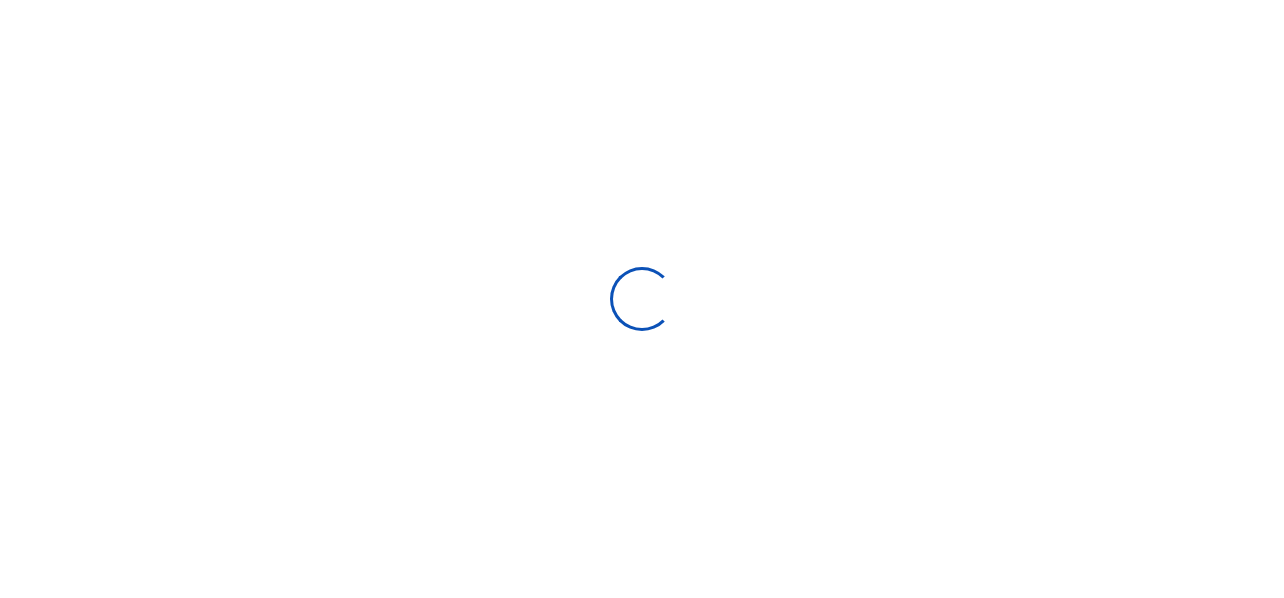 scroll, scrollTop: 0, scrollLeft: 0, axis: both 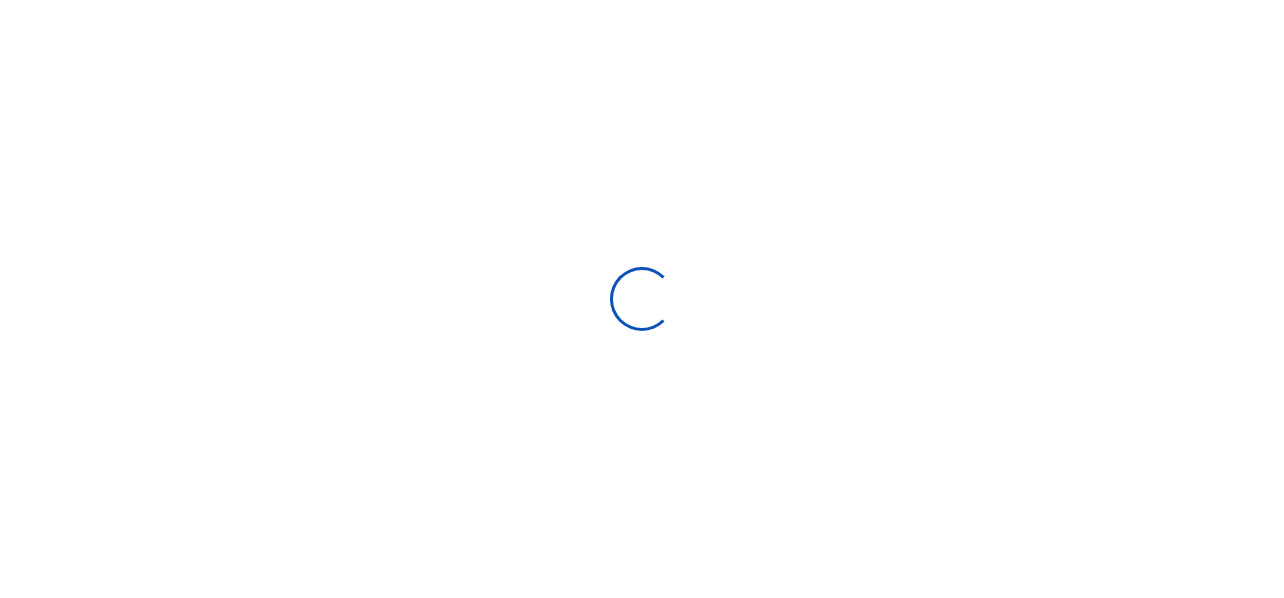 select 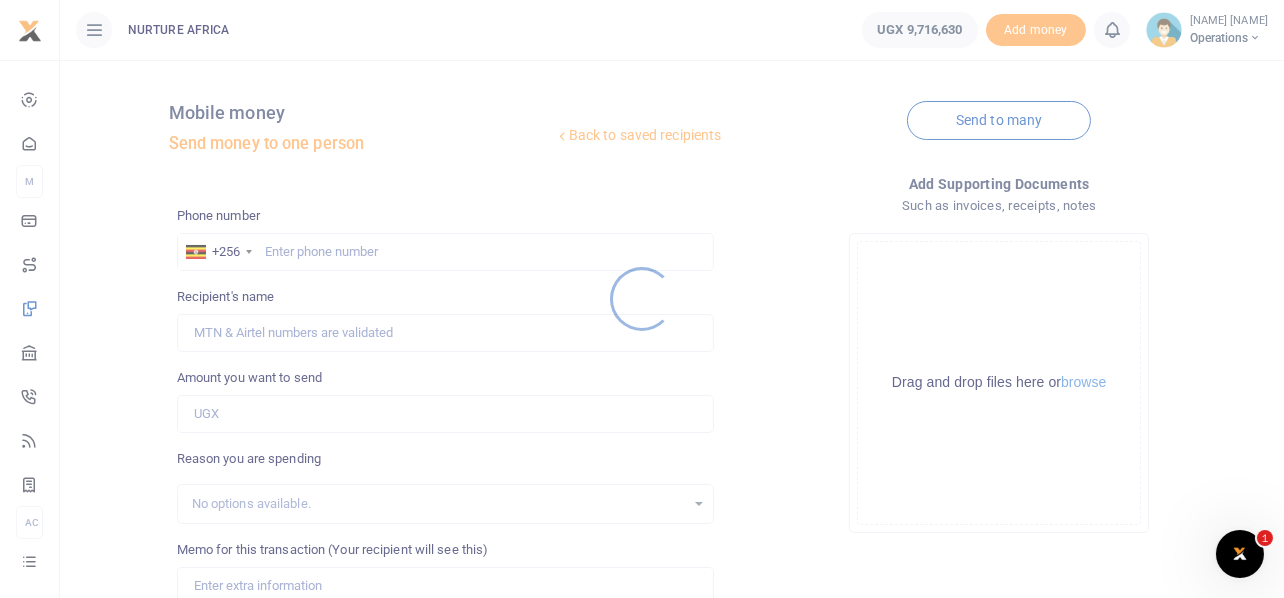 scroll, scrollTop: 0, scrollLeft: 0, axis: both 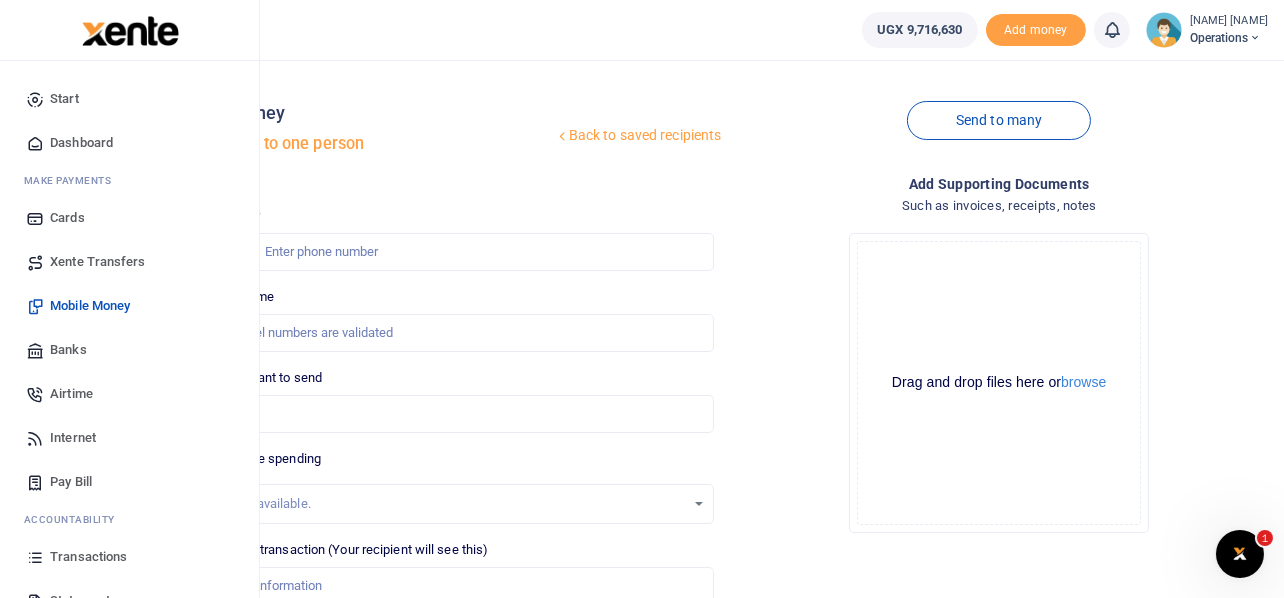 click on "Airtime" at bounding box center (71, 394) 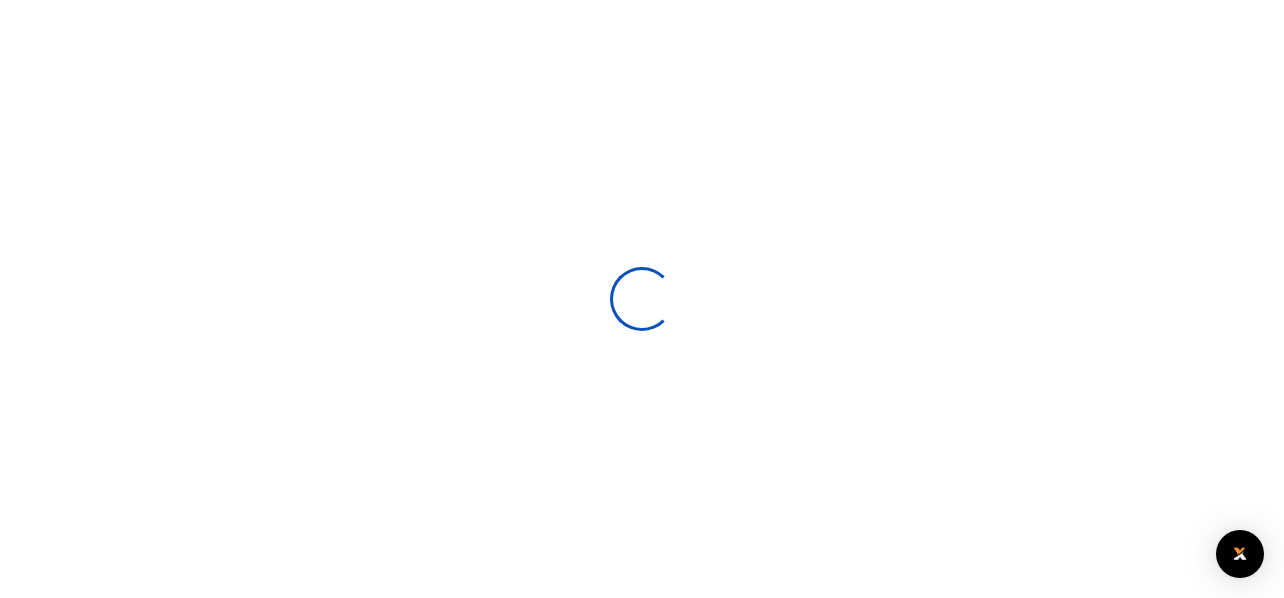 scroll, scrollTop: 0, scrollLeft: 0, axis: both 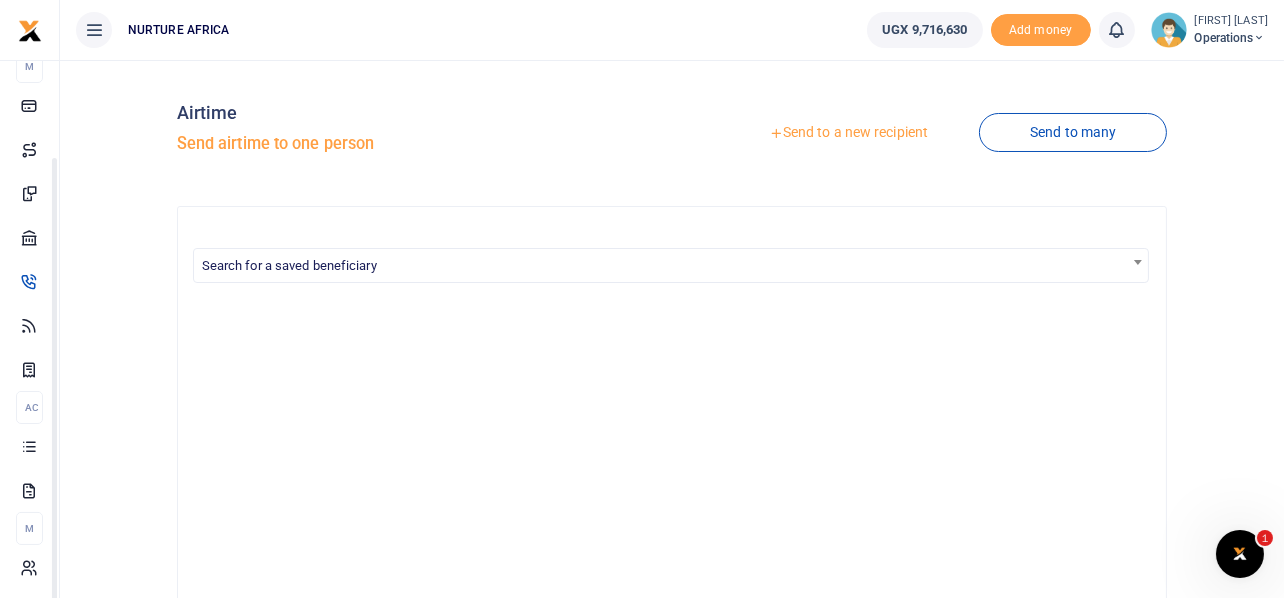 click on "Send to a new recipient" at bounding box center (848, 133) 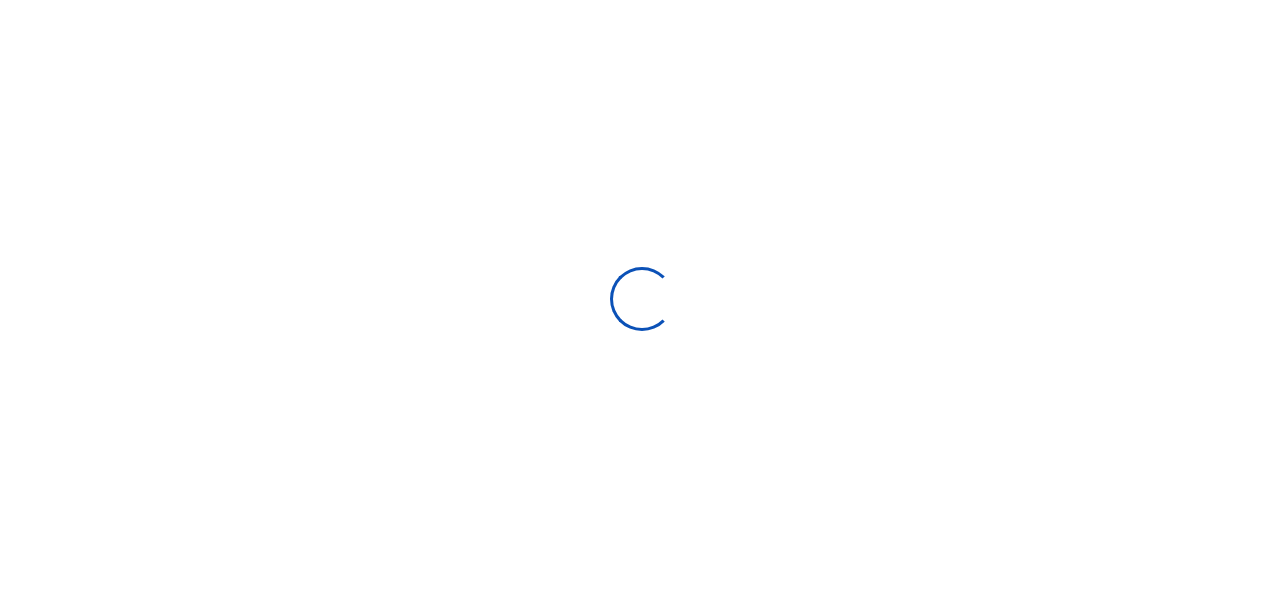 scroll, scrollTop: 0, scrollLeft: 0, axis: both 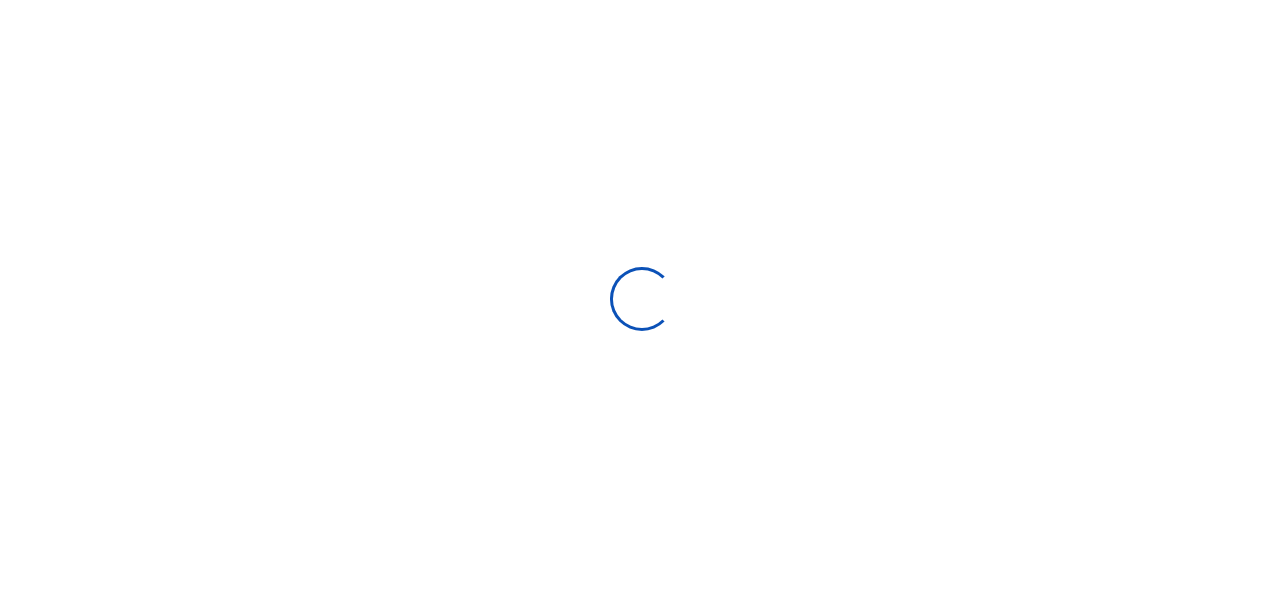 select 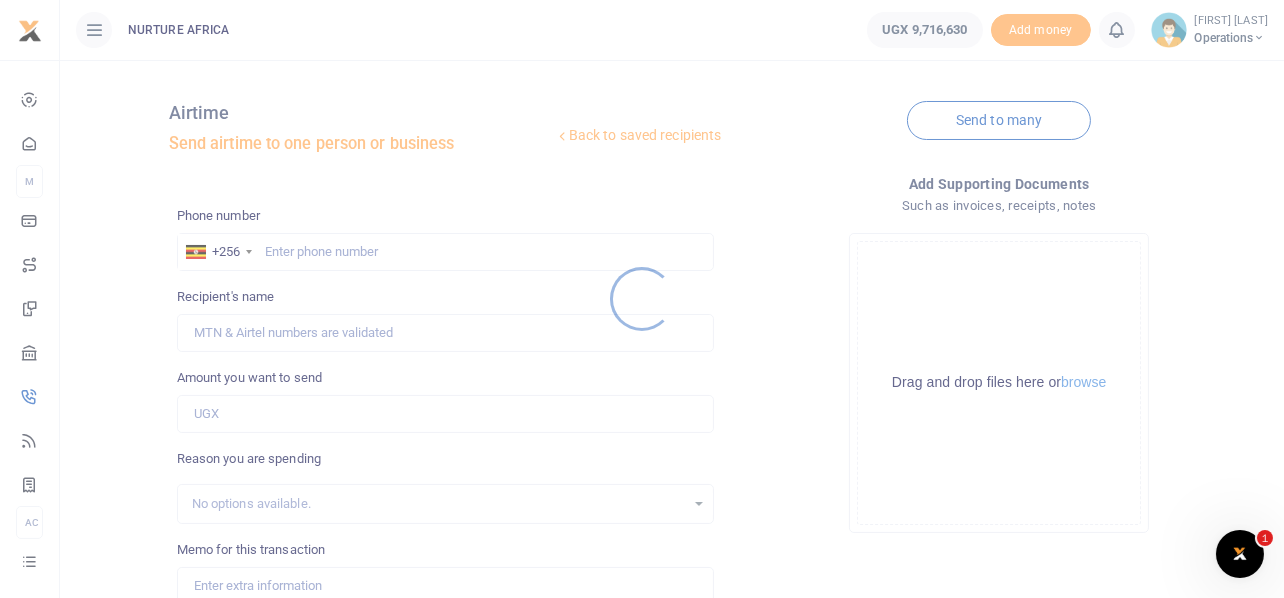 scroll, scrollTop: 0, scrollLeft: 0, axis: both 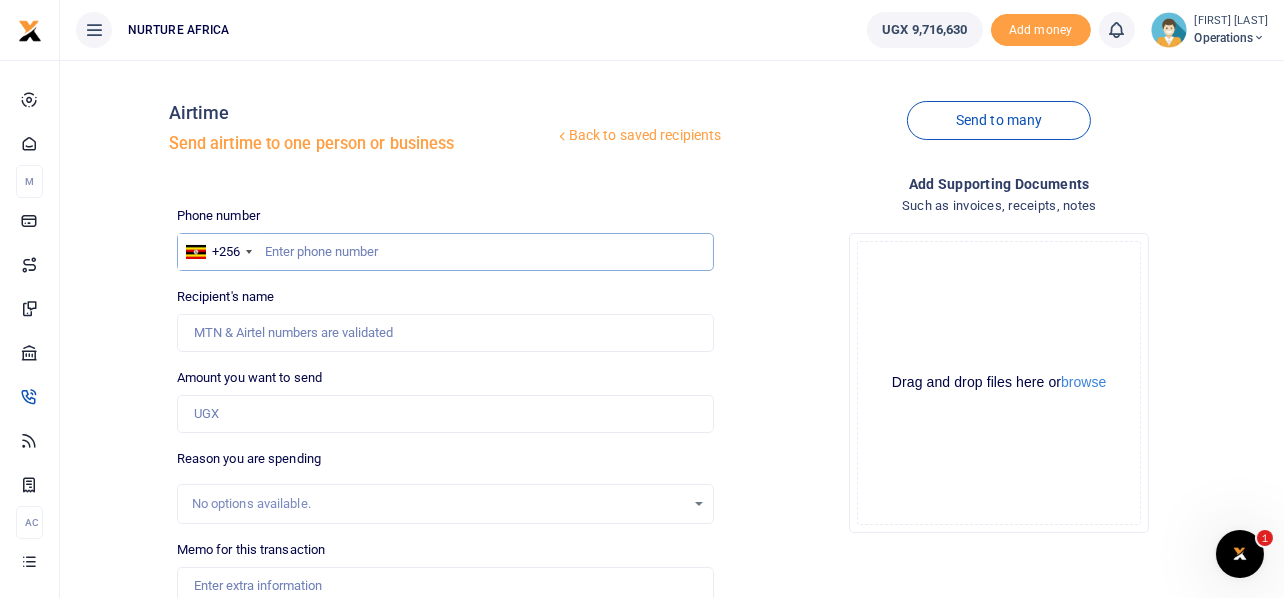 click at bounding box center [446, 252] 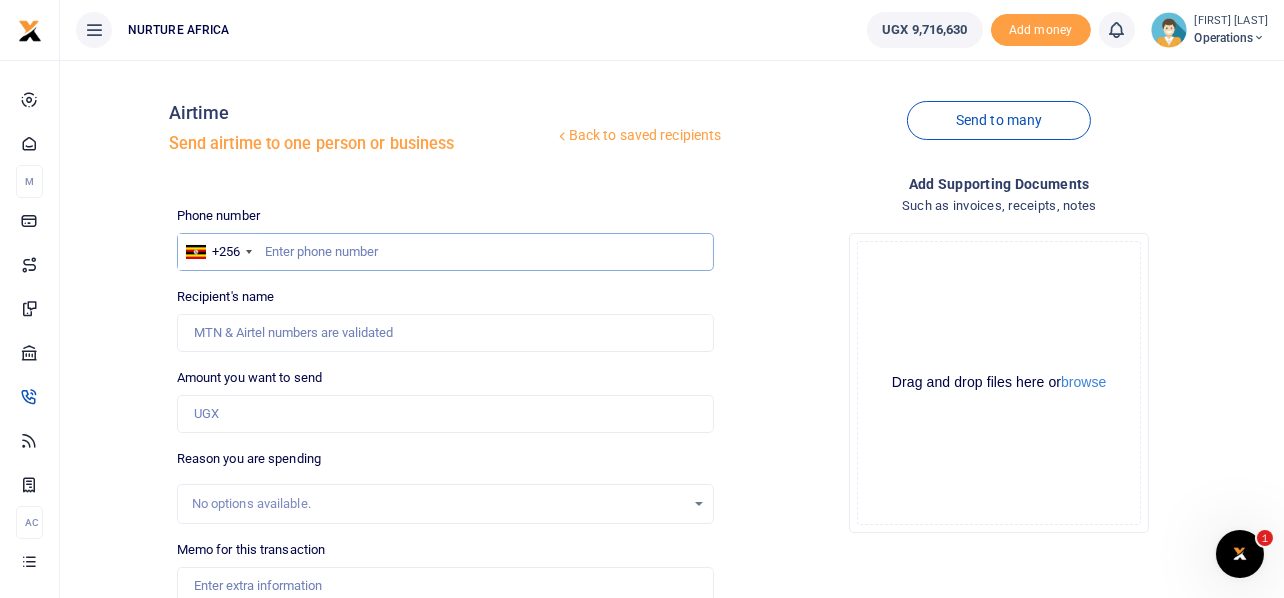 click at bounding box center [446, 252] 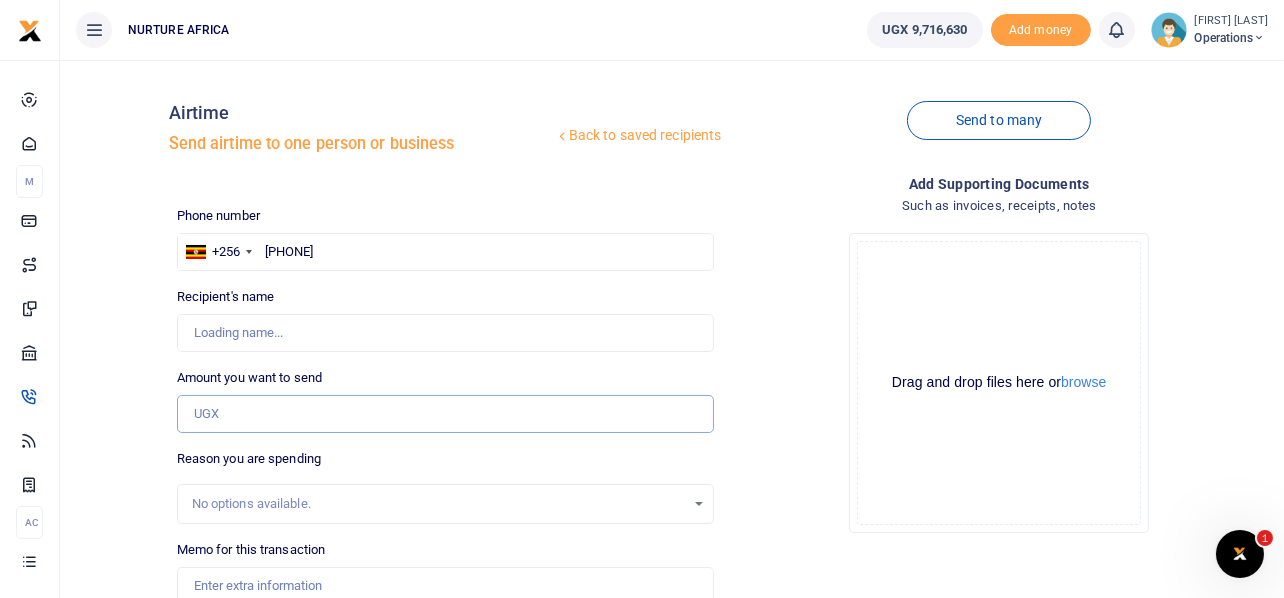 click on "Amount you want to send" at bounding box center [446, 414] 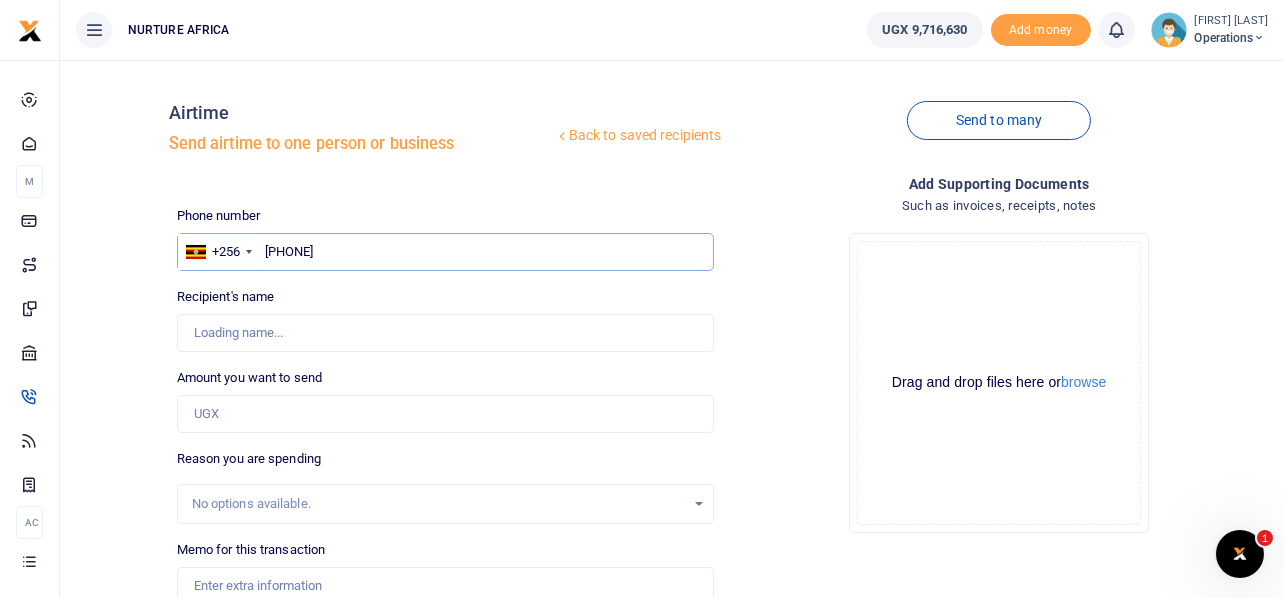click on "758402306" at bounding box center [446, 252] 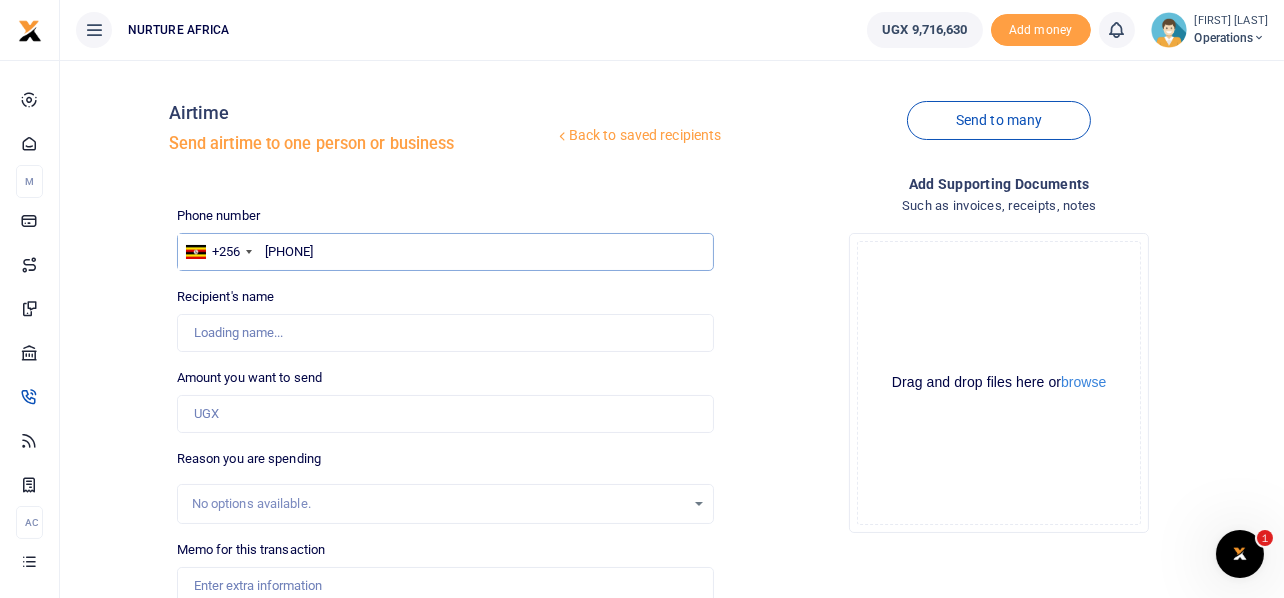 type on "758402306" 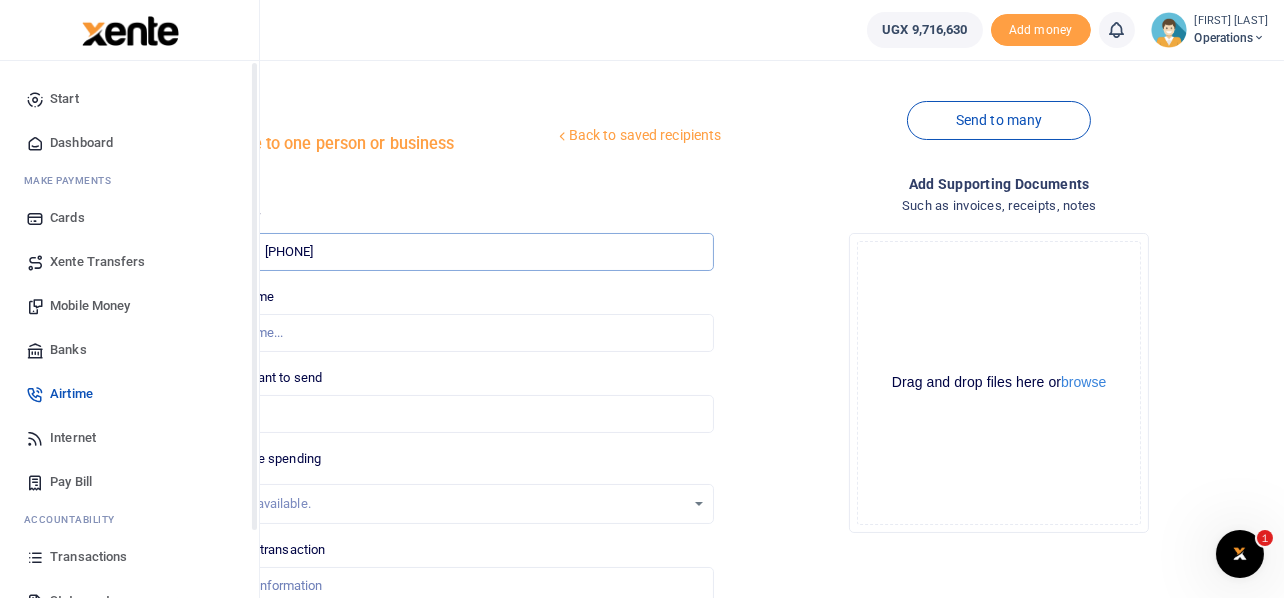 type on "Daniel Mivule" 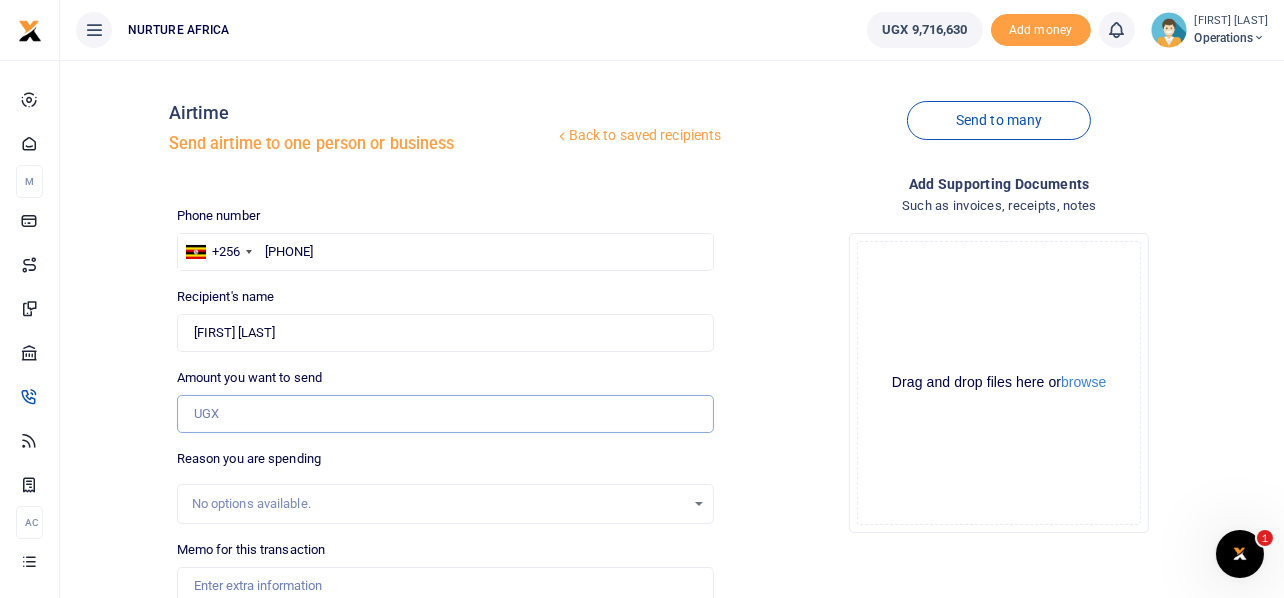 click on "Amount you want to send" at bounding box center [446, 414] 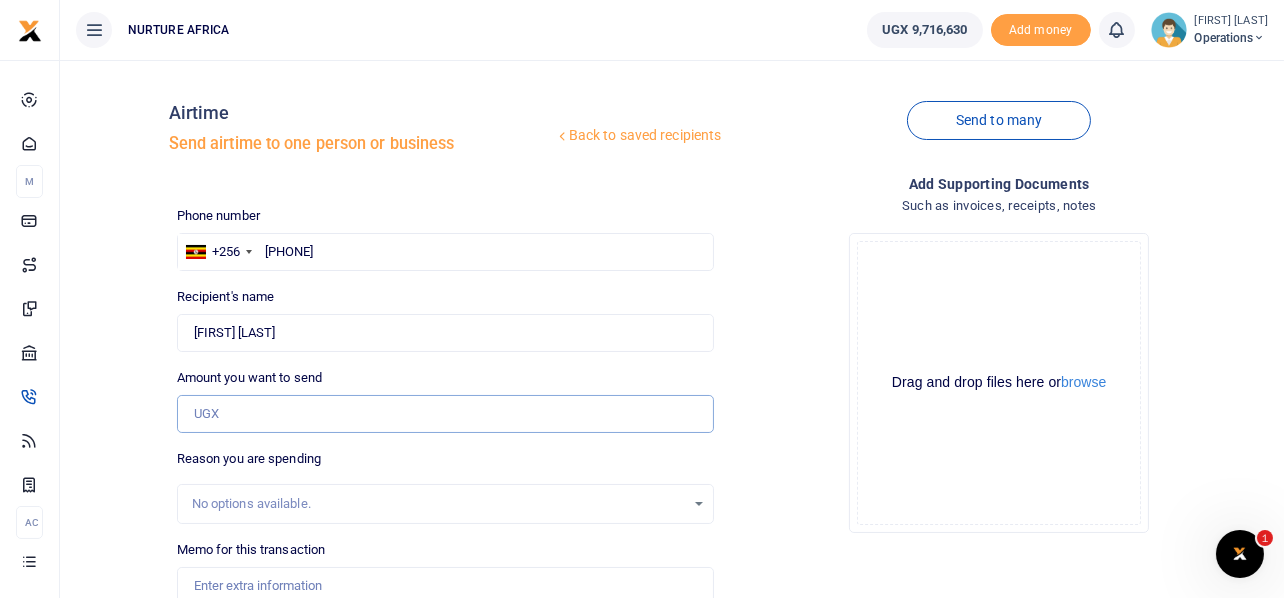 click on "Amount you want to send" at bounding box center (446, 414) 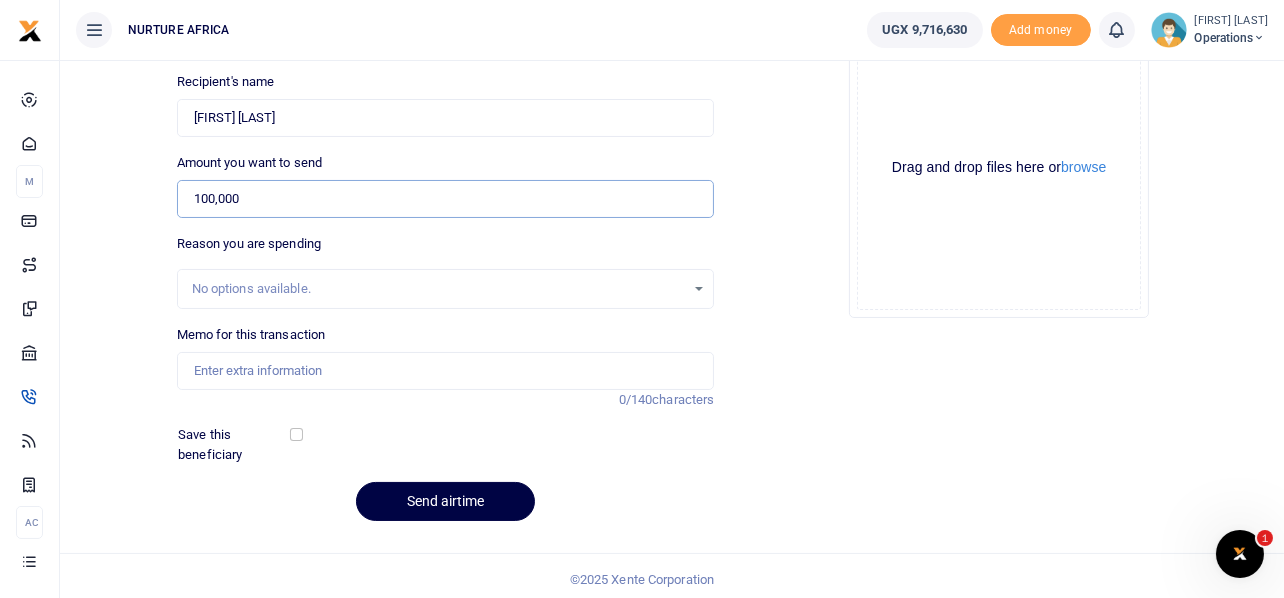 scroll, scrollTop: 221, scrollLeft: 0, axis: vertical 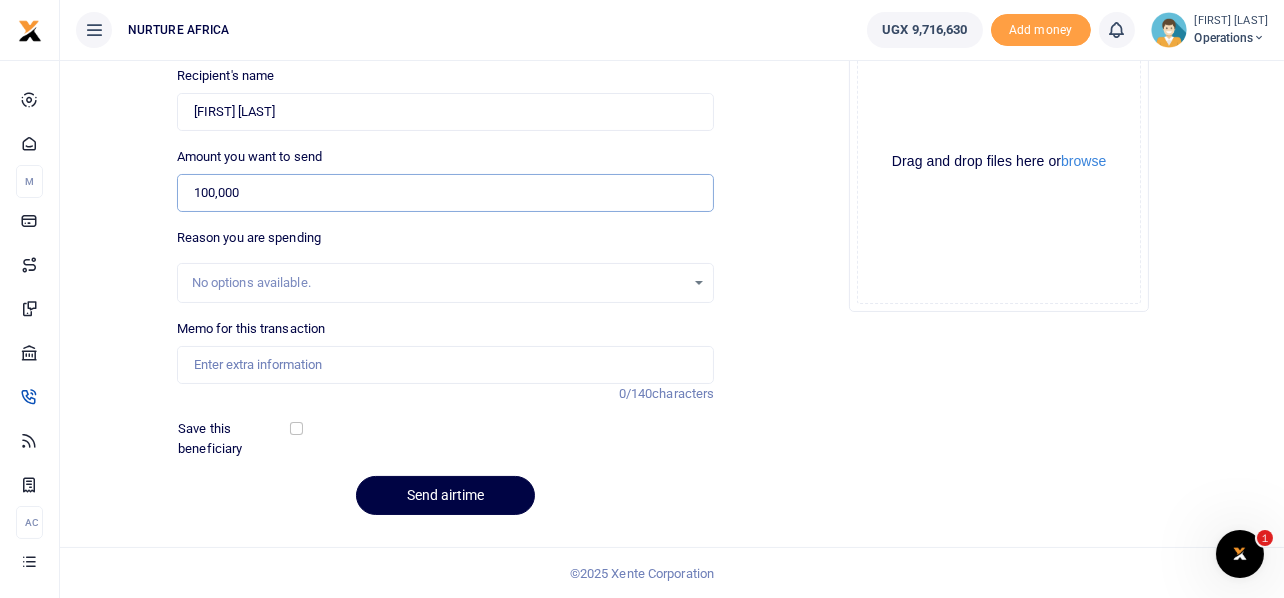 type on "100,000" 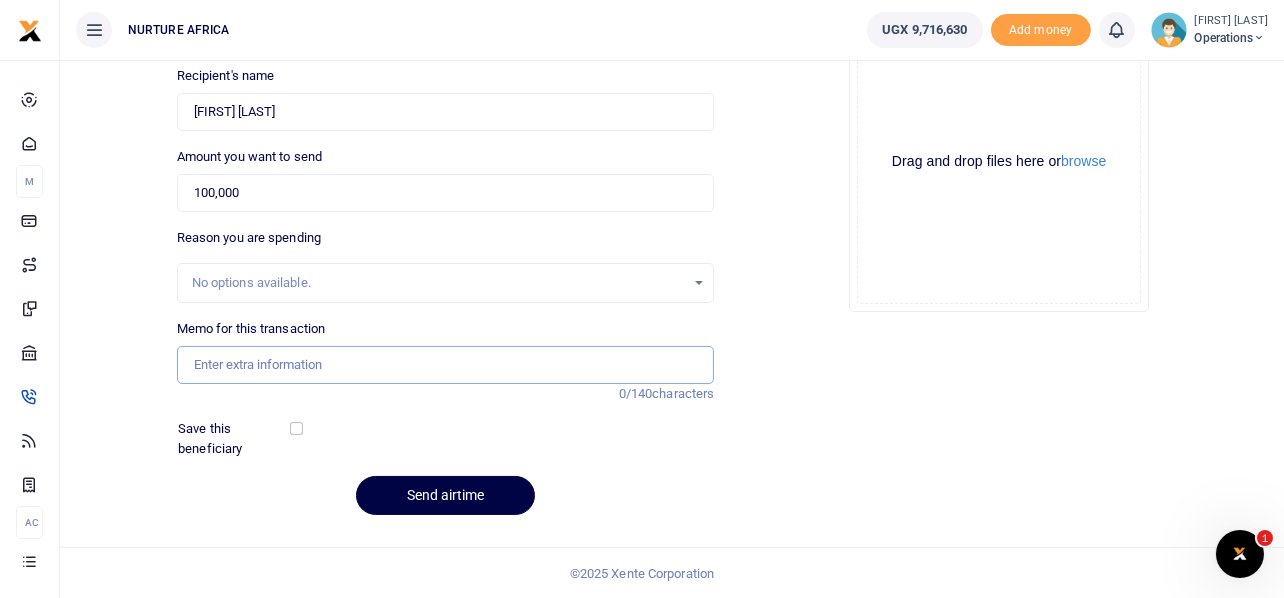 click on "Memo for this transaction" at bounding box center [446, 365] 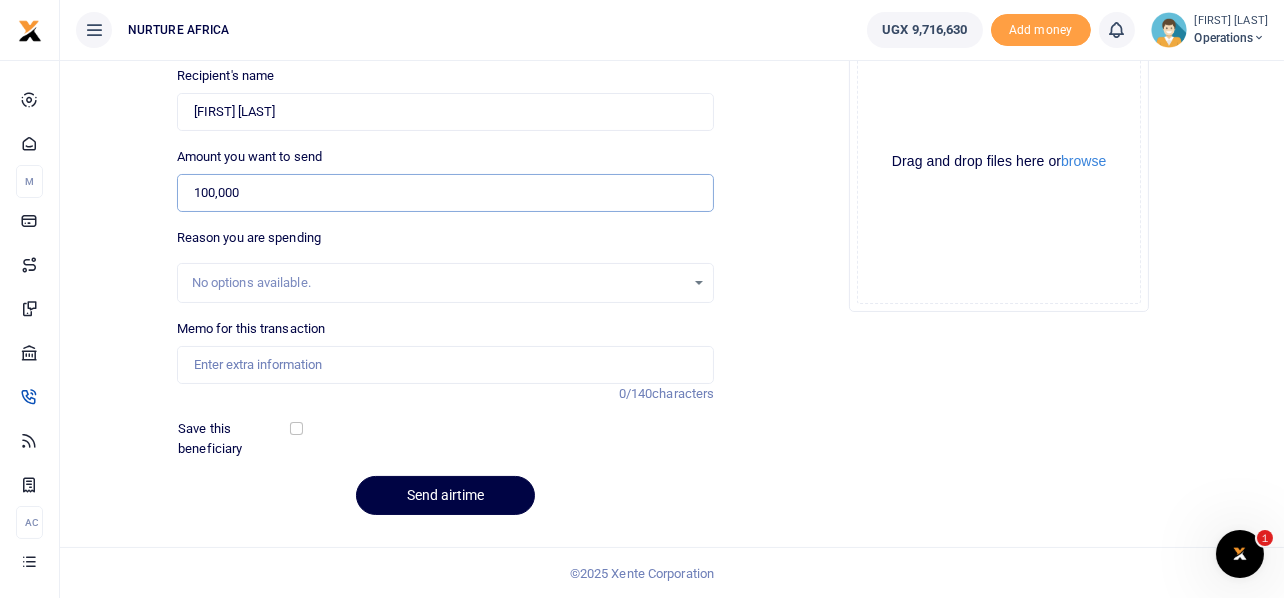 click on "100,000" at bounding box center (446, 193) 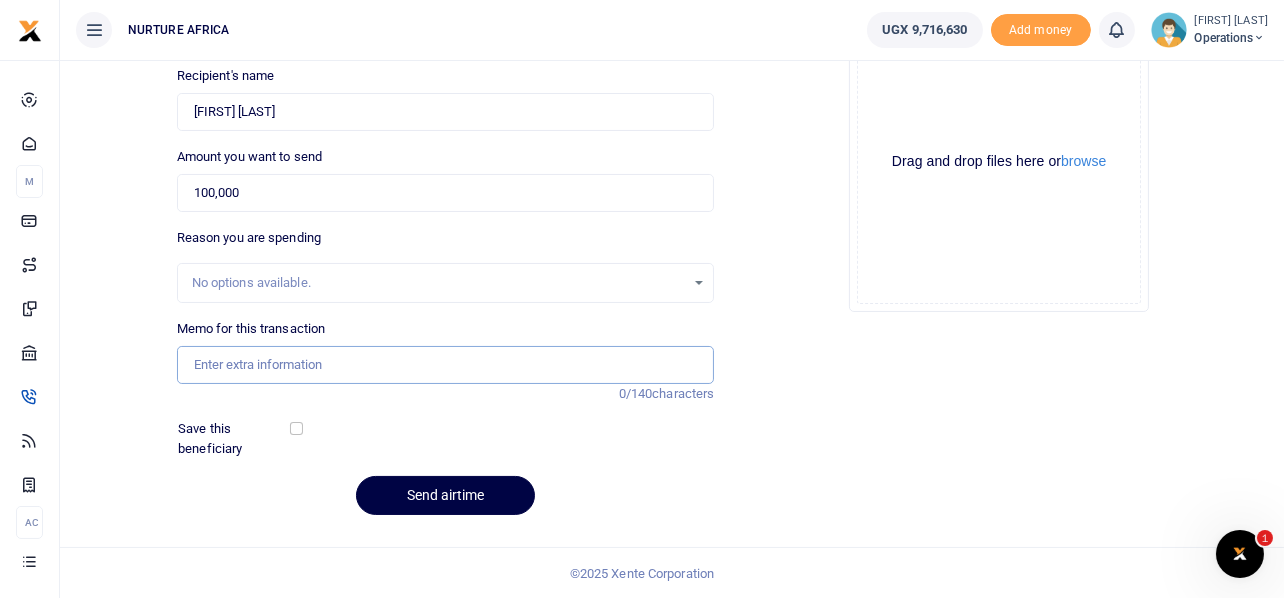 click on "Memo for this transaction" at bounding box center [446, 365] 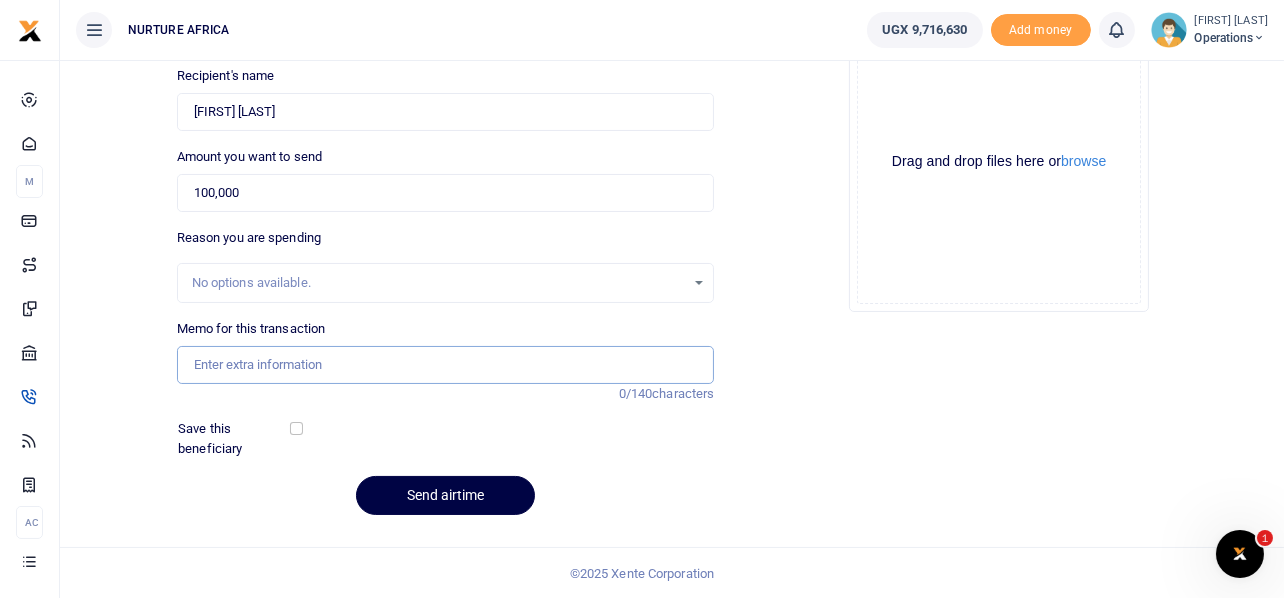 click on "Memo for this transaction" at bounding box center [446, 365] 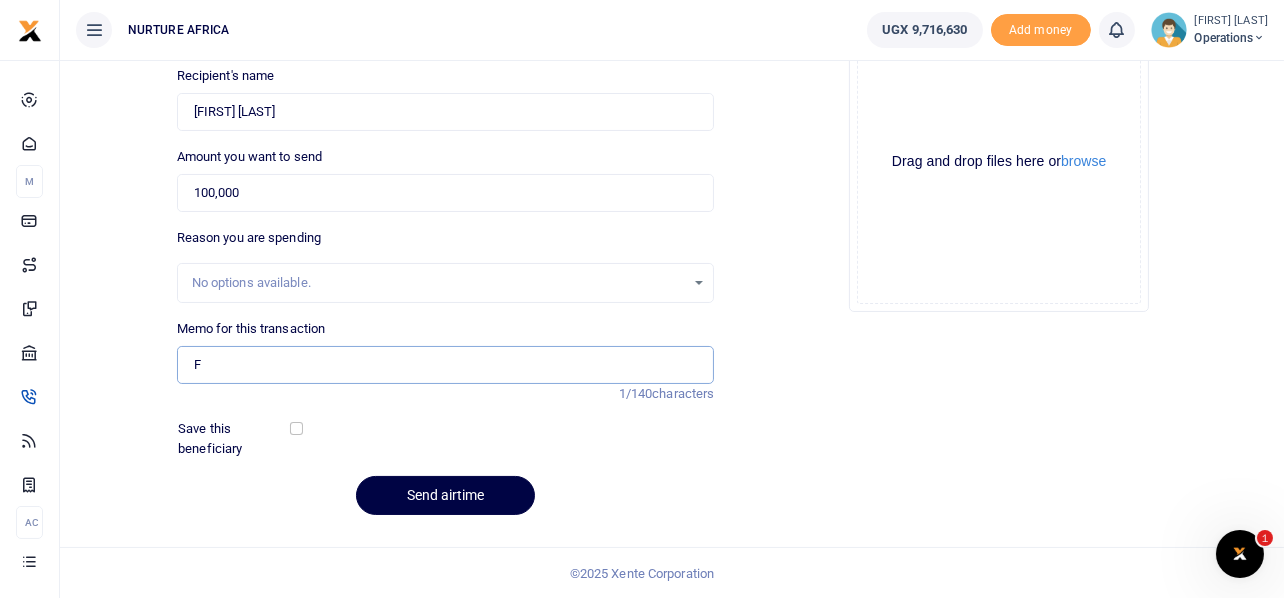 click on "F" at bounding box center (446, 365) 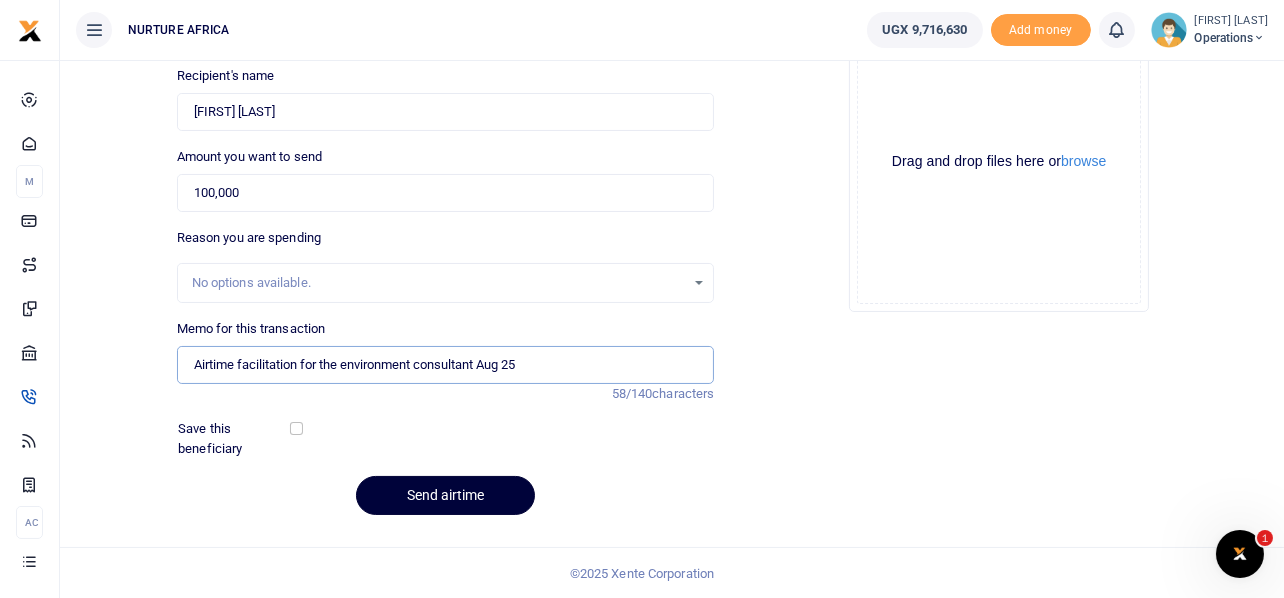 type on "Airtime facilitation for the environment consultant Aug 25" 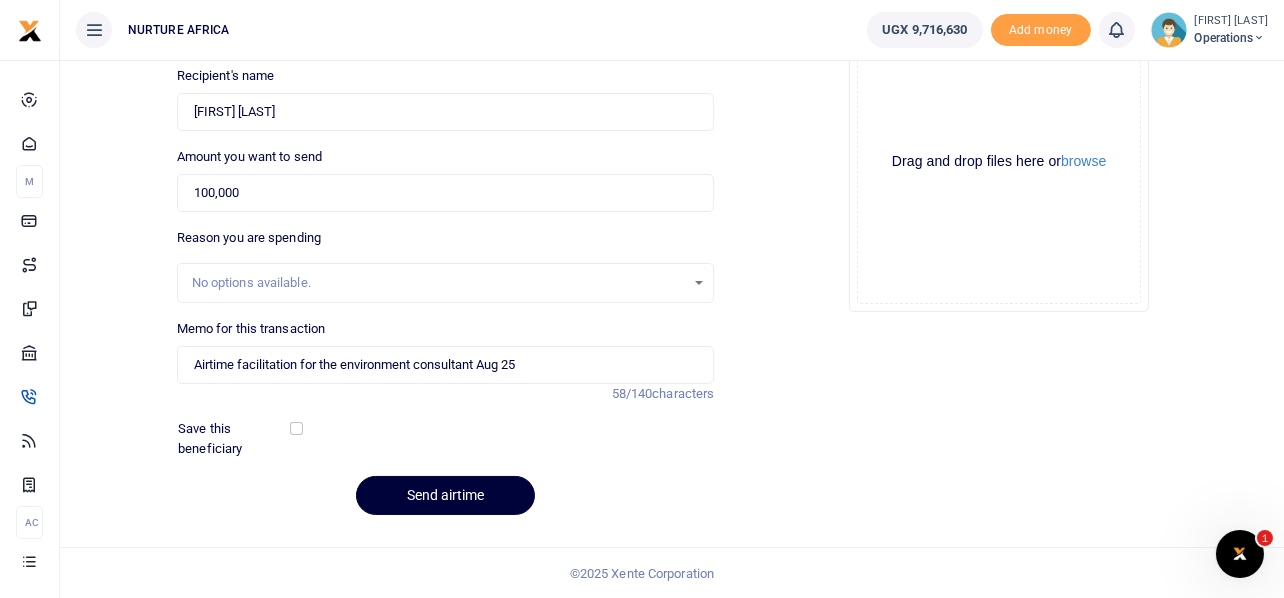 click on "Send airtime" at bounding box center (445, 495) 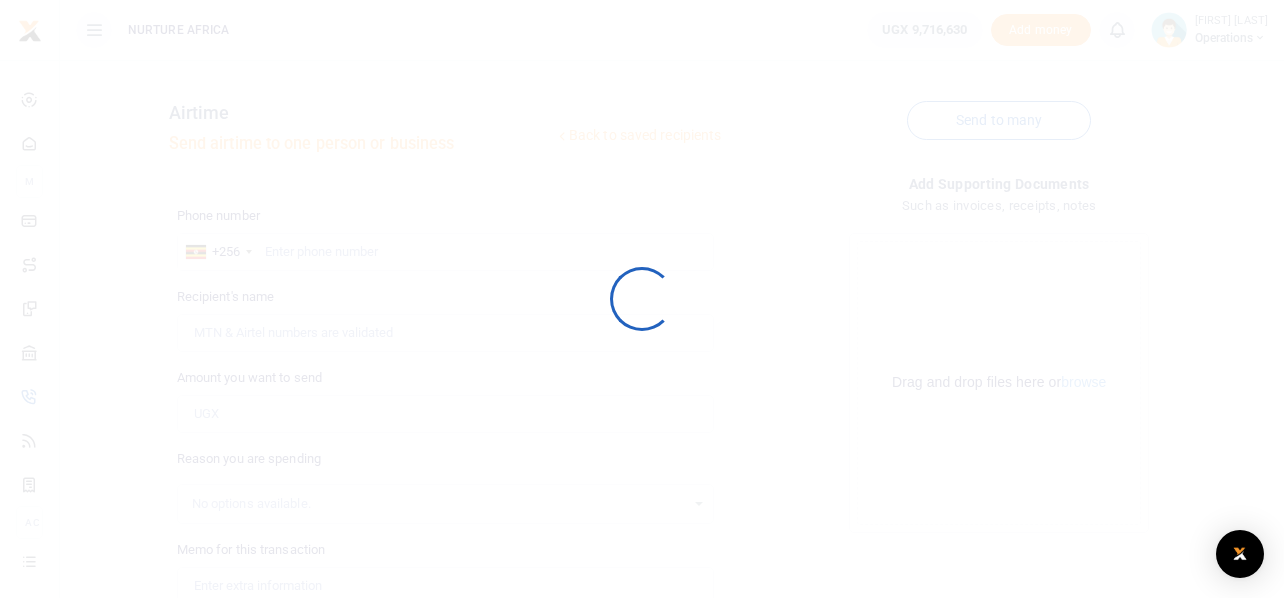scroll, scrollTop: 219, scrollLeft: 0, axis: vertical 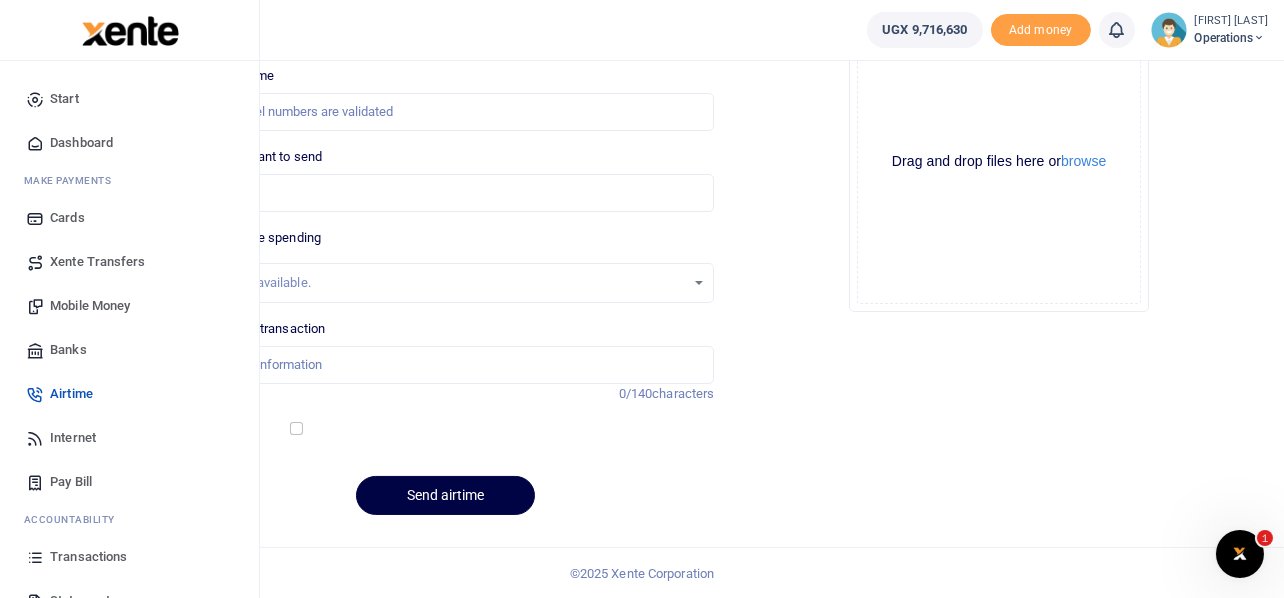 click on "Pay Bill" at bounding box center (71, 482) 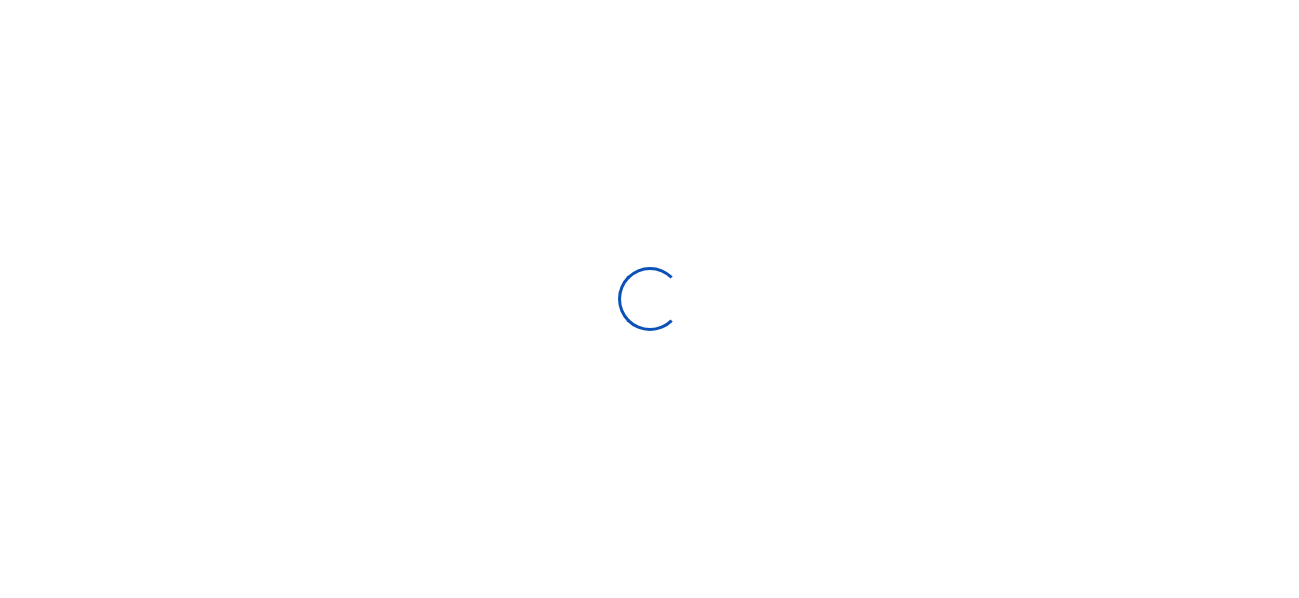 scroll, scrollTop: 0, scrollLeft: 0, axis: both 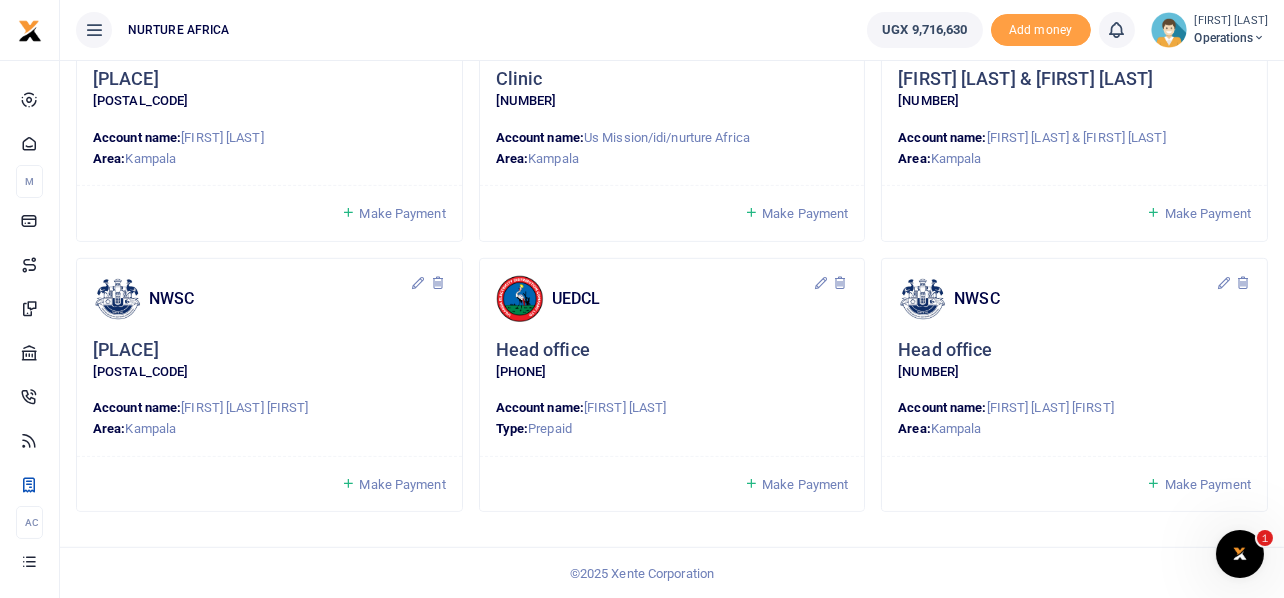 click on "Make Payment" at bounding box center (402, 484) 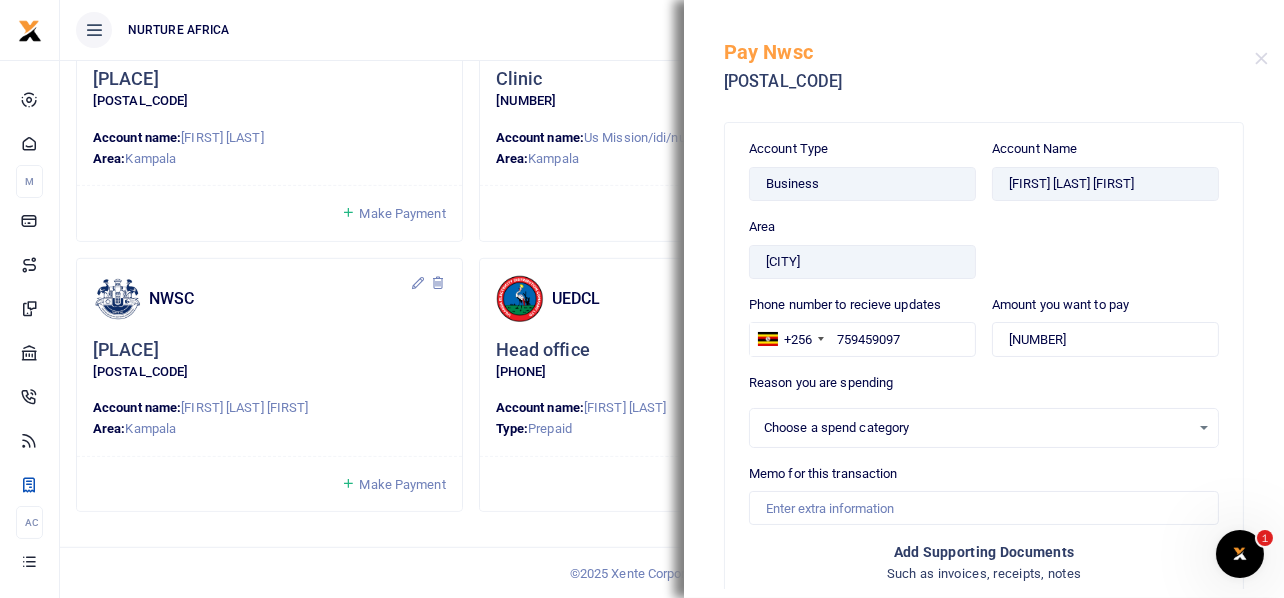 select 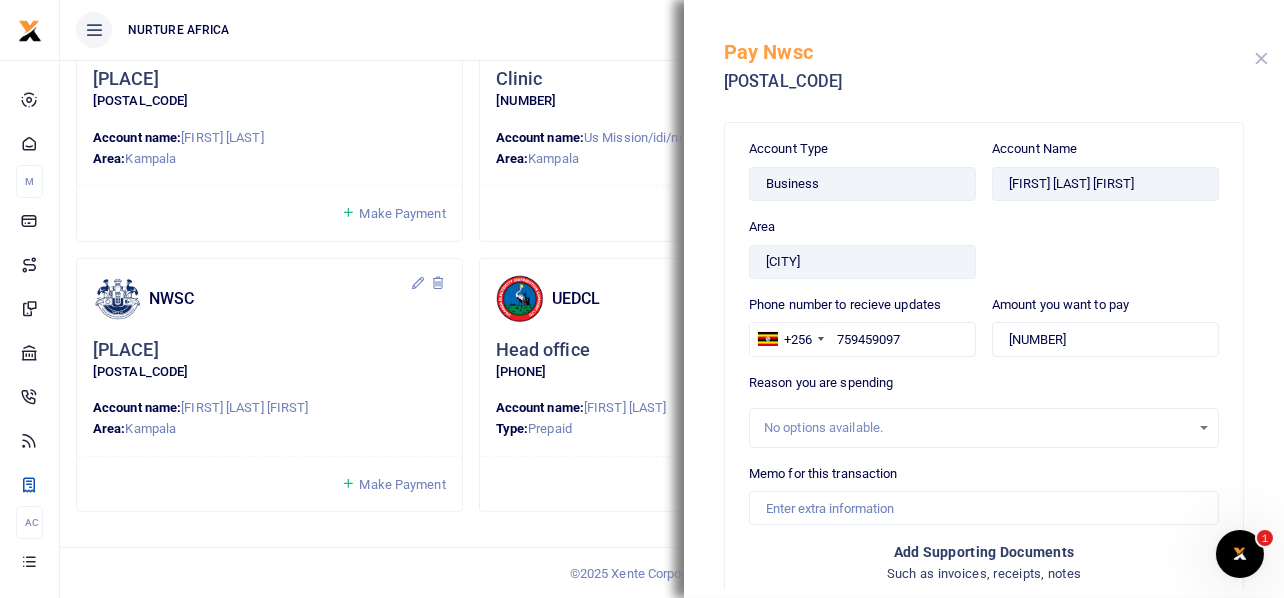 click at bounding box center [1261, 58] 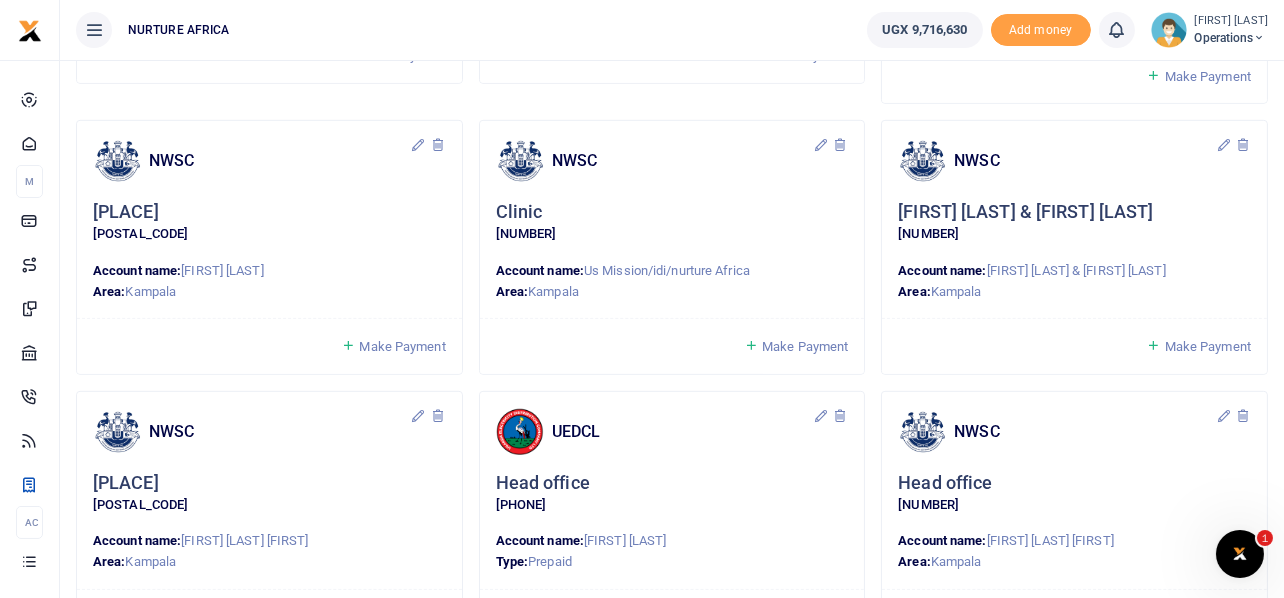 scroll, scrollTop: 1521, scrollLeft: 0, axis: vertical 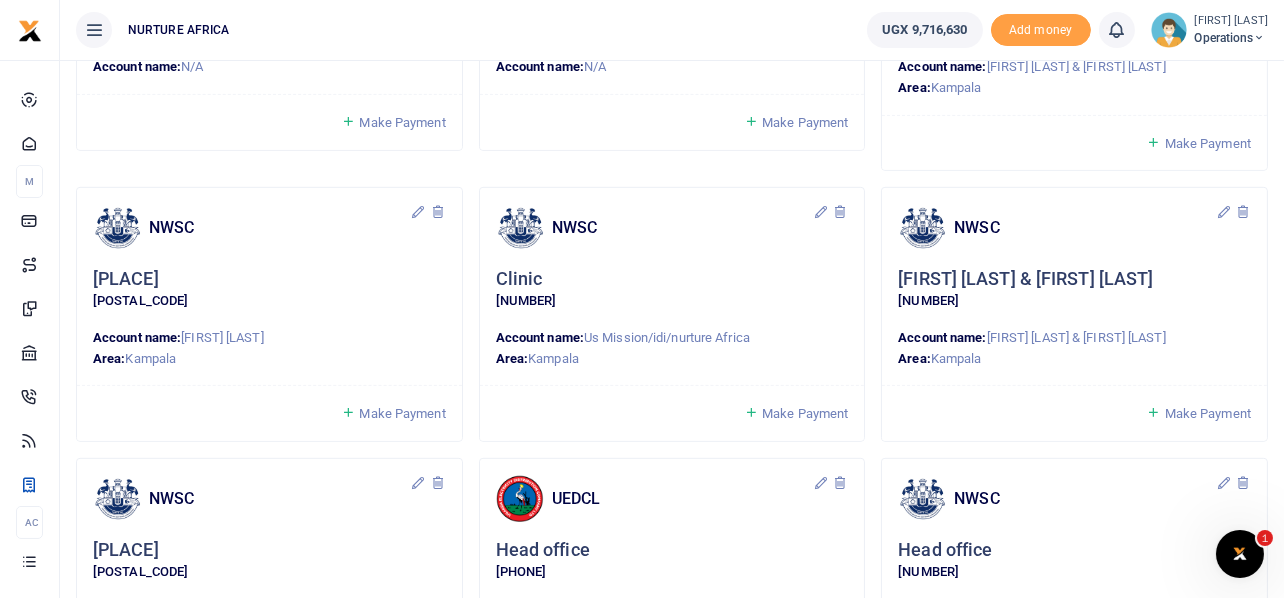 click on "Make Payment" at bounding box center [402, 413] 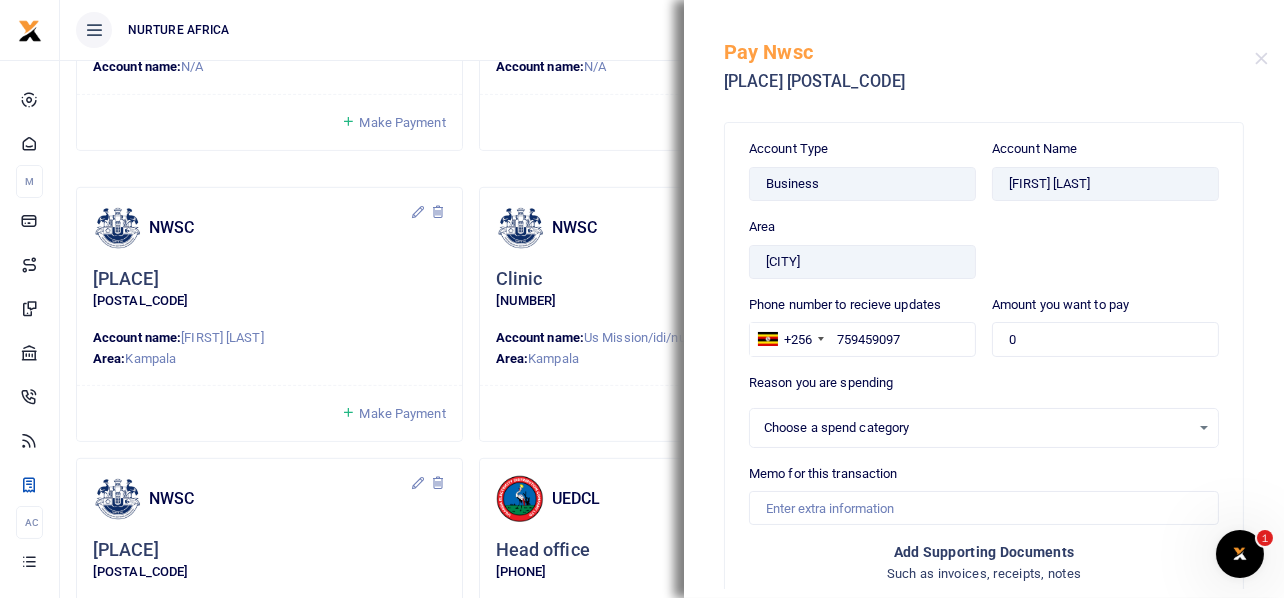 select 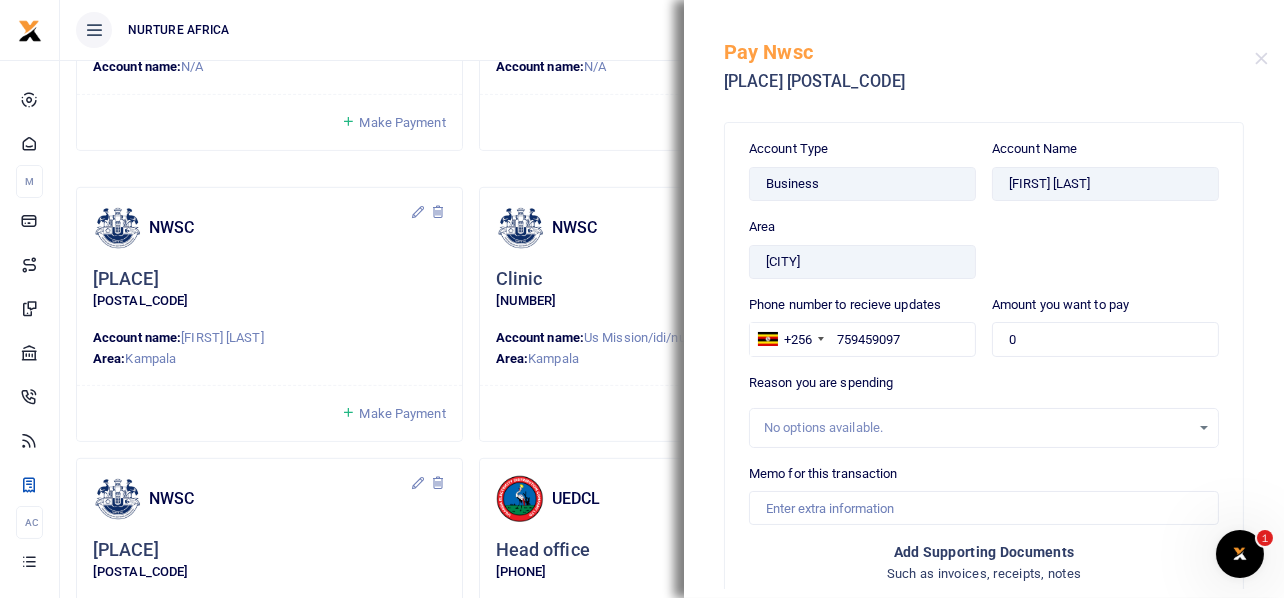 click on "Pay Nwsc
[PLACE] [POSTAL_CODE]" at bounding box center (984, 55) 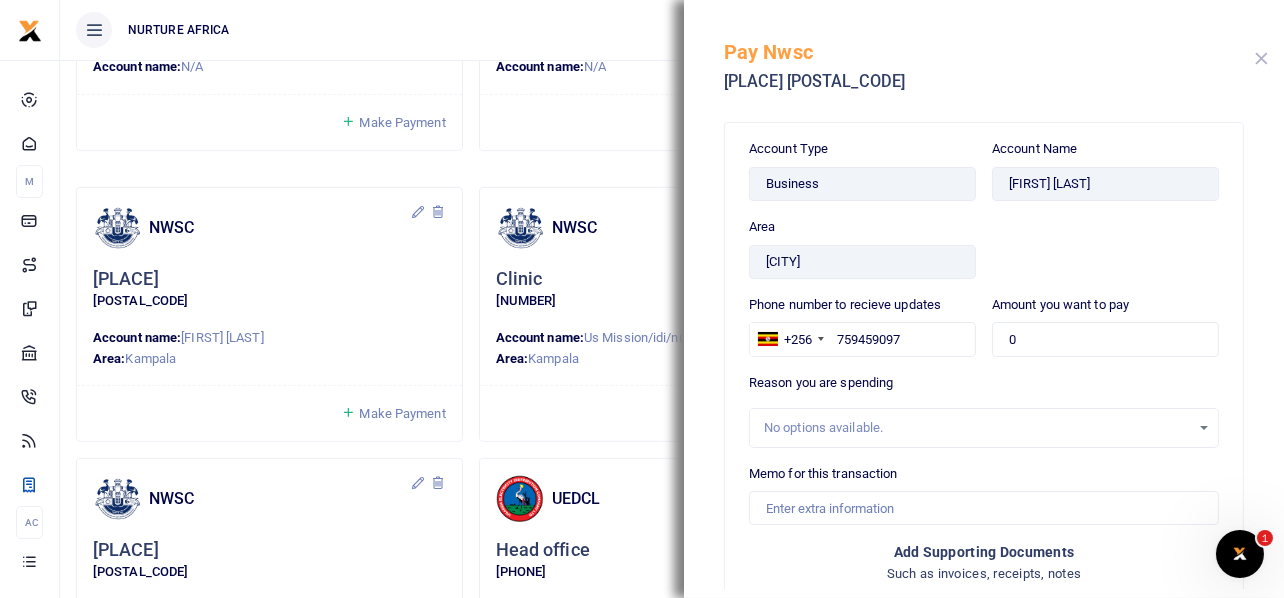 click at bounding box center [1261, 58] 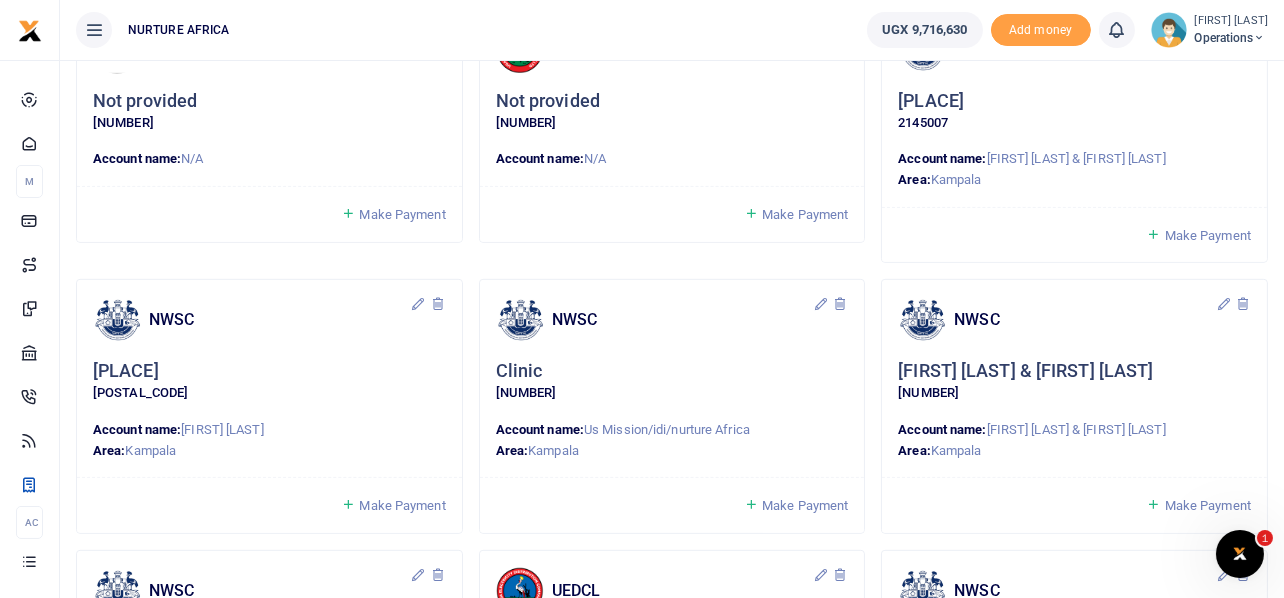 scroll, scrollTop: 1321, scrollLeft: 0, axis: vertical 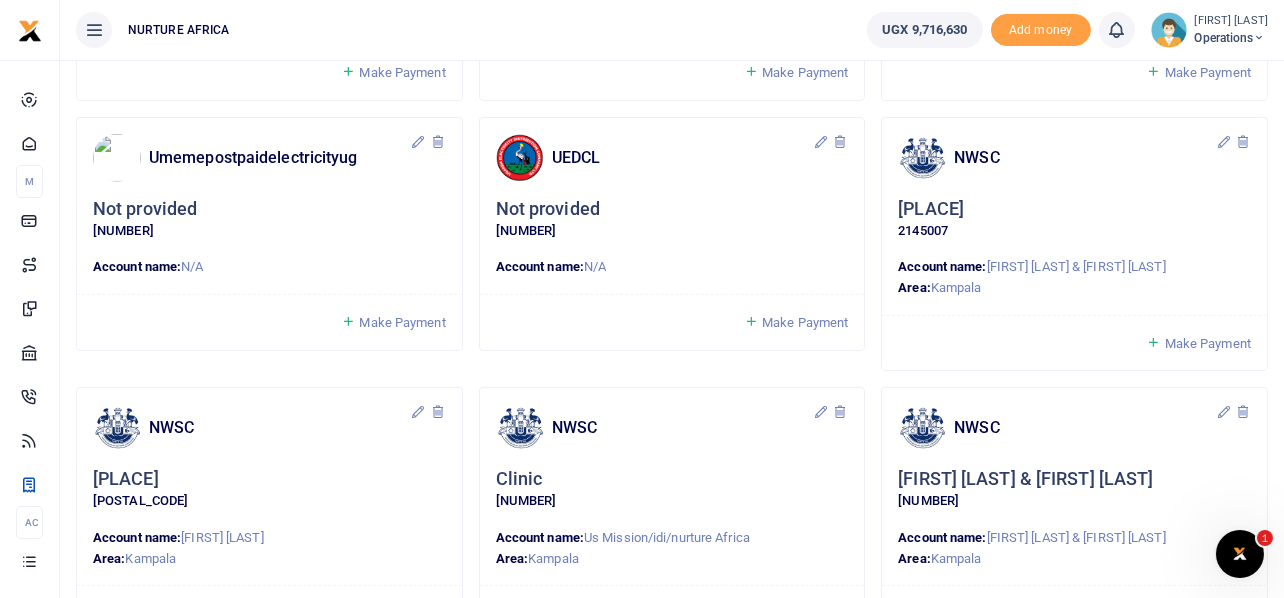 click on "Make Payment" at bounding box center (1208, 343) 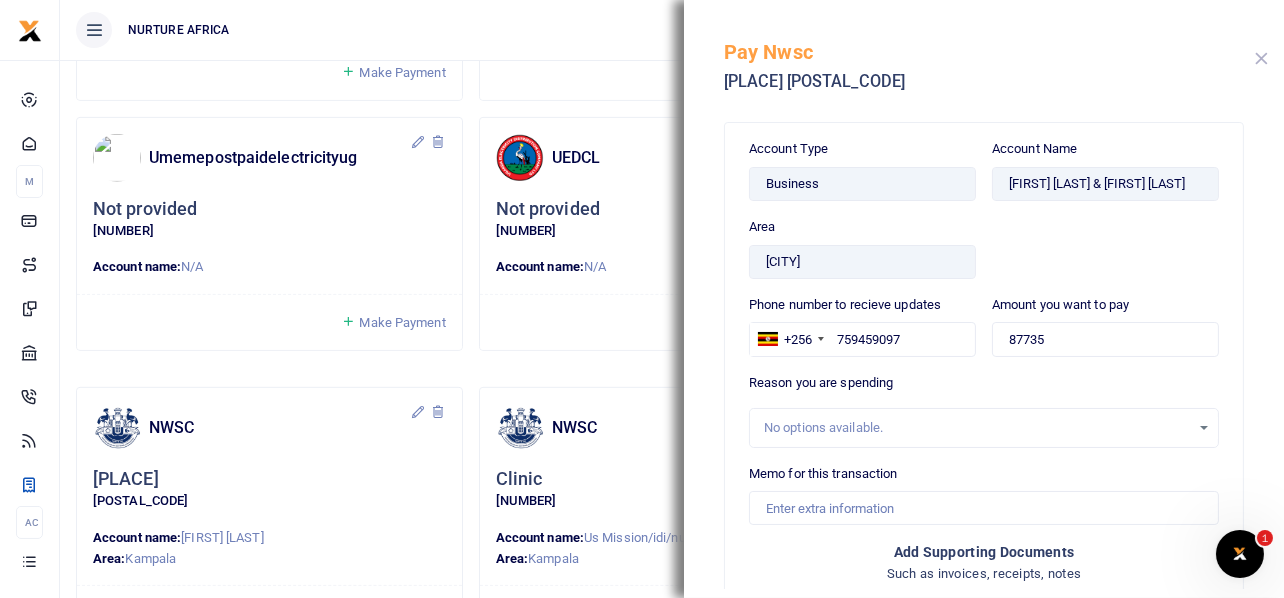 click at bounding box center [1261, 58] 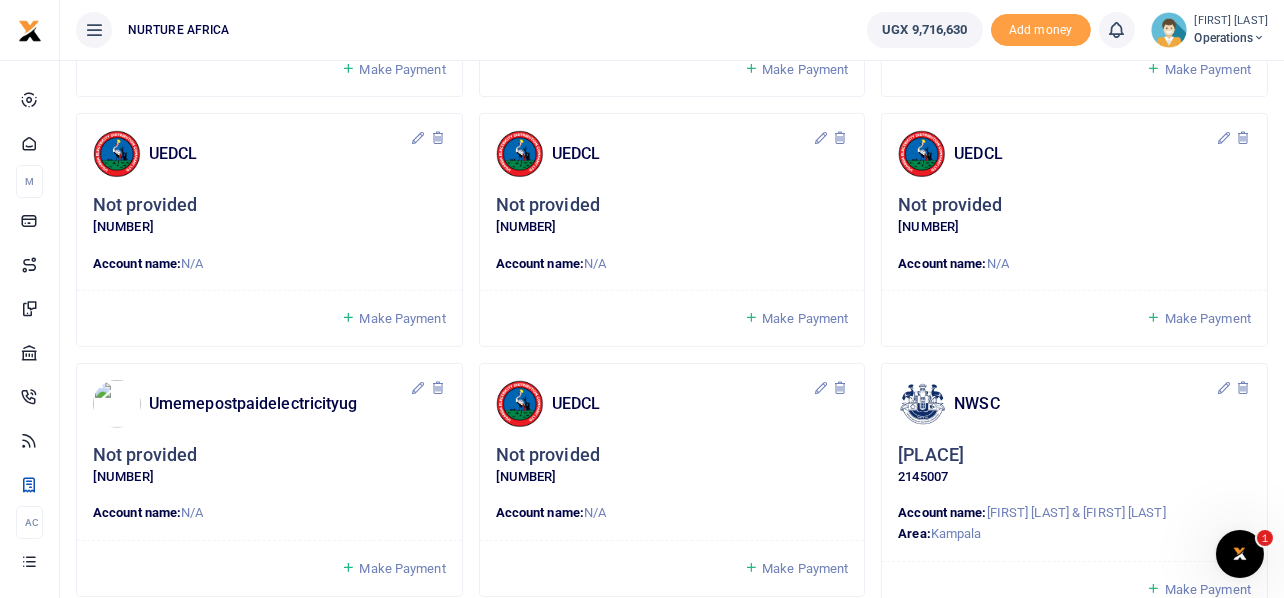 scroll, scrollTop: 1121, scrollLeft: 0, axis: vertical 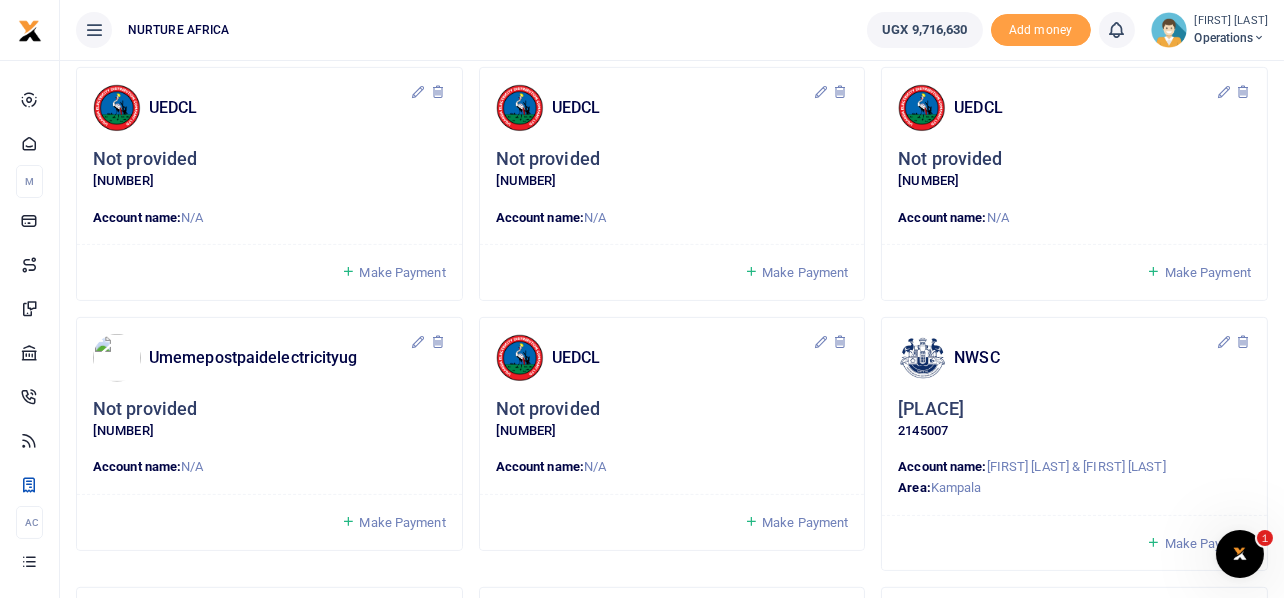 click on "Make Payment" at bounding box center (805, 522) 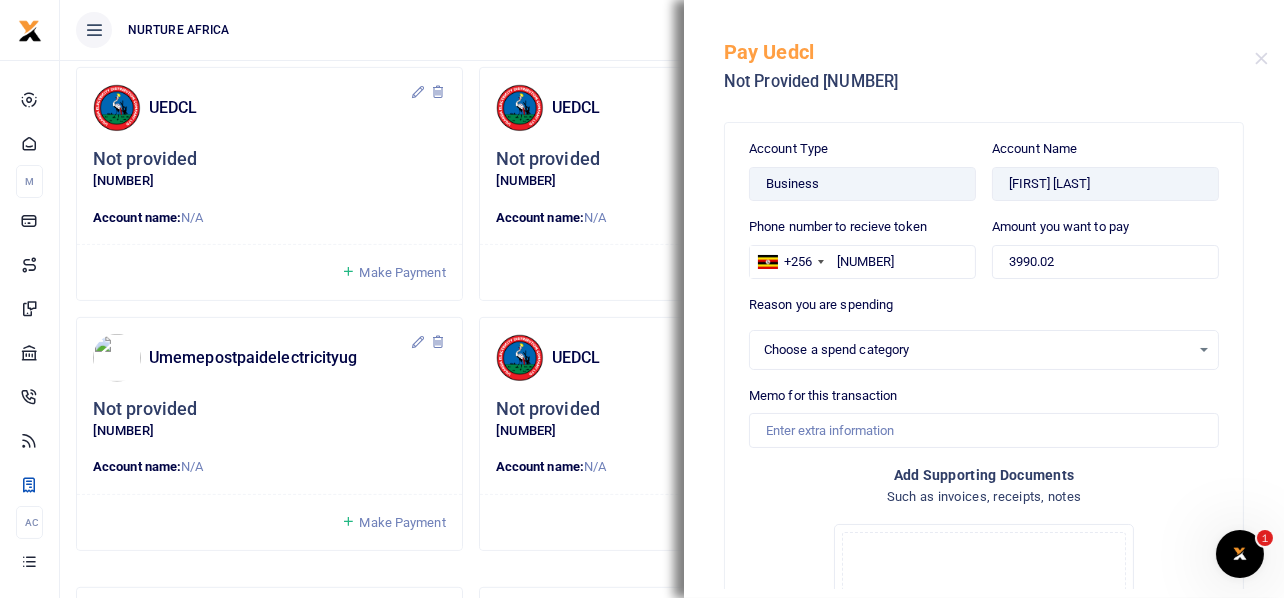 select 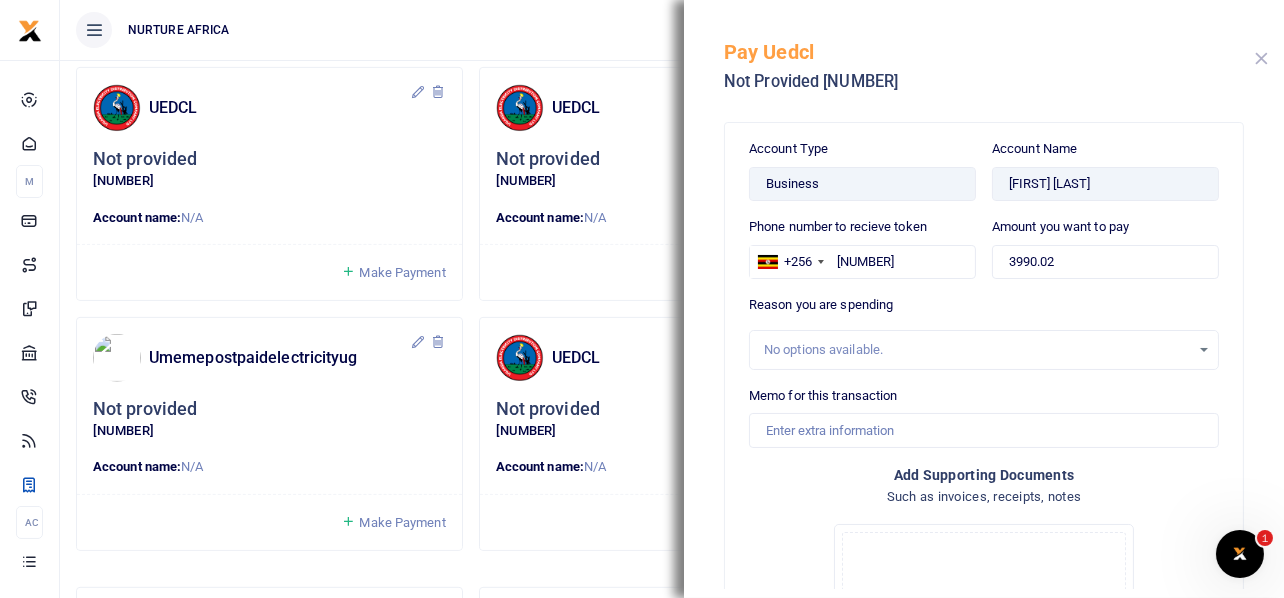 click at bounding box center (1261, 58) 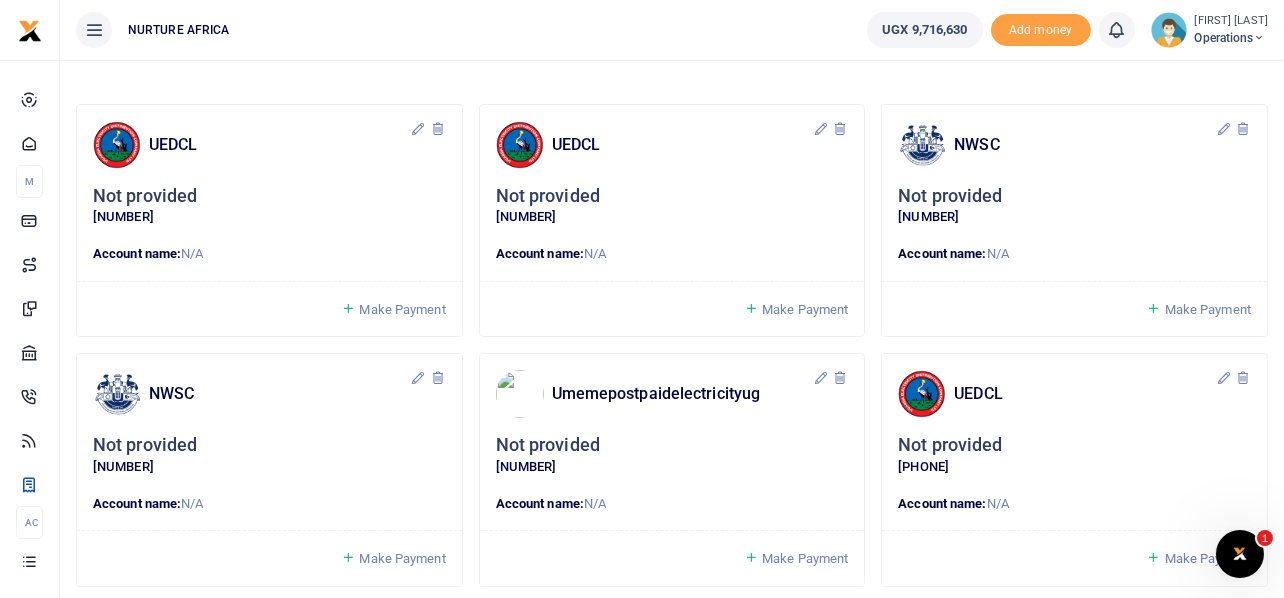 scroll, scrollTop: 121, scrollLeft: 0, axis: vertical 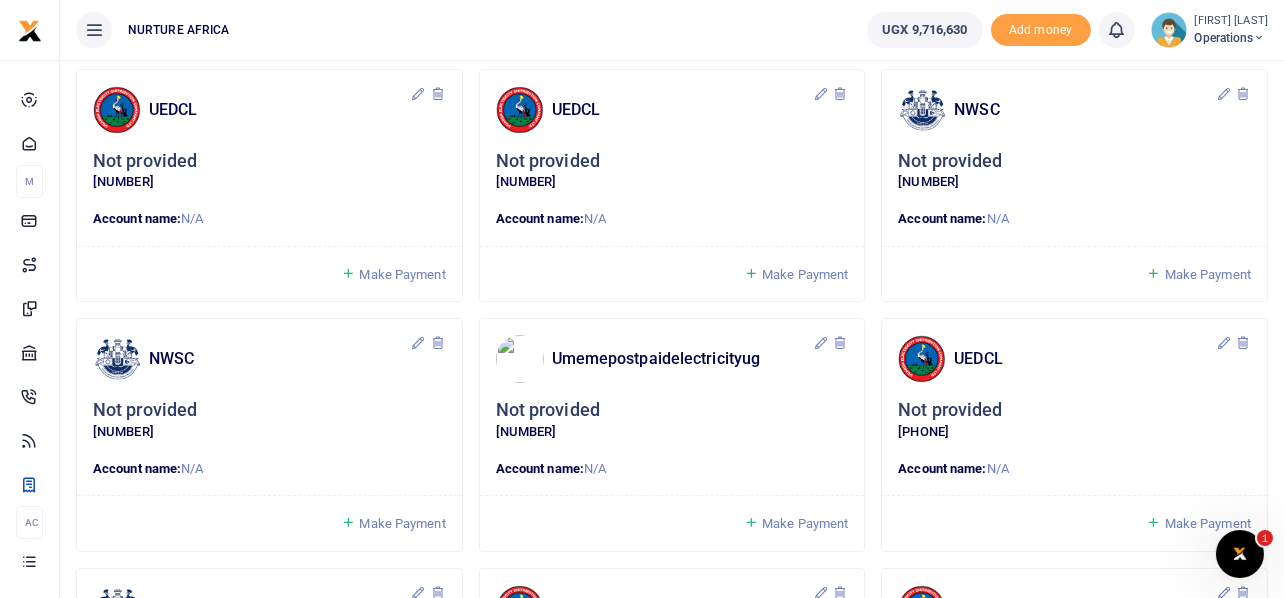 click on "Make Payment" at bounding box center (402, 274) 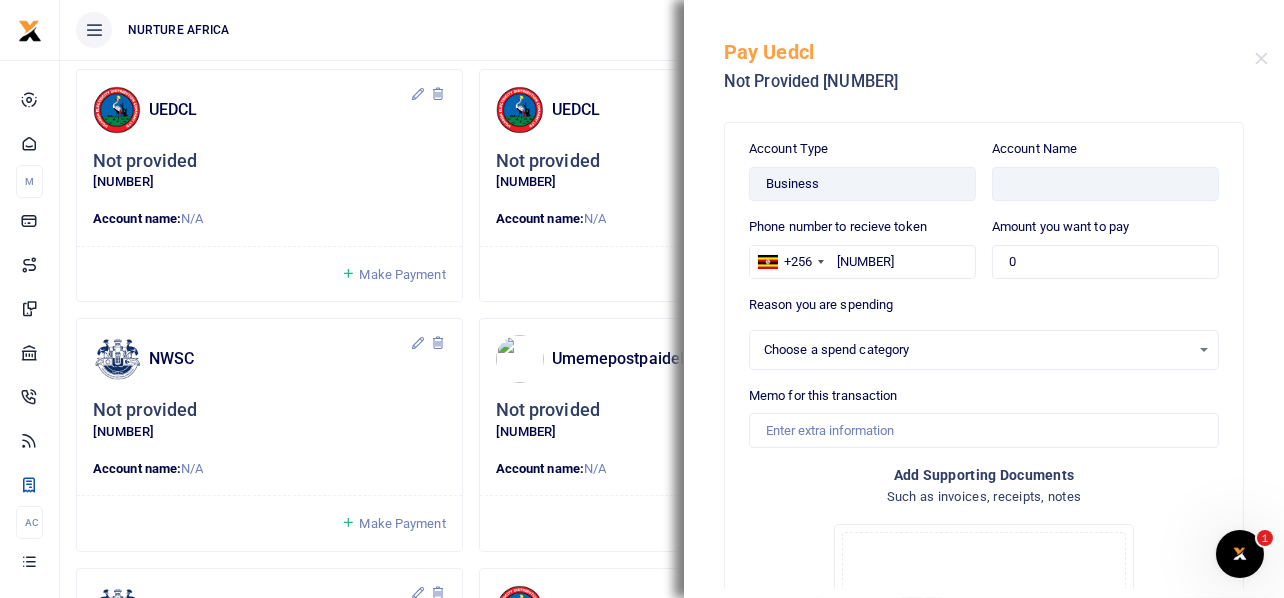 select 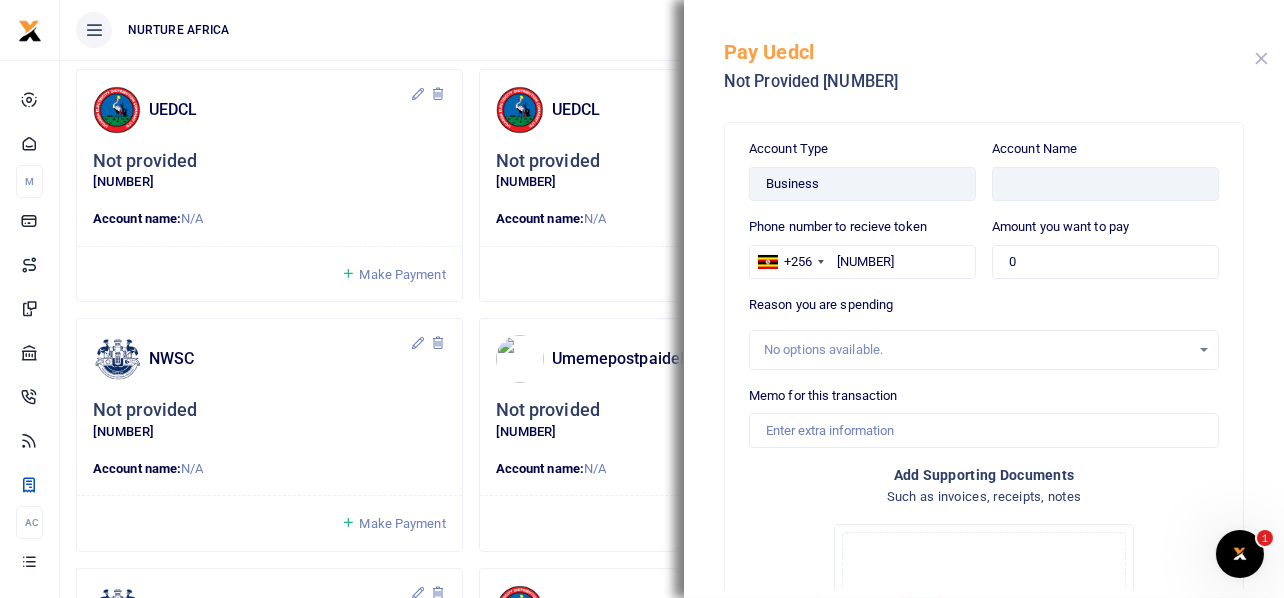 click at bounding box center (1261, 58) 